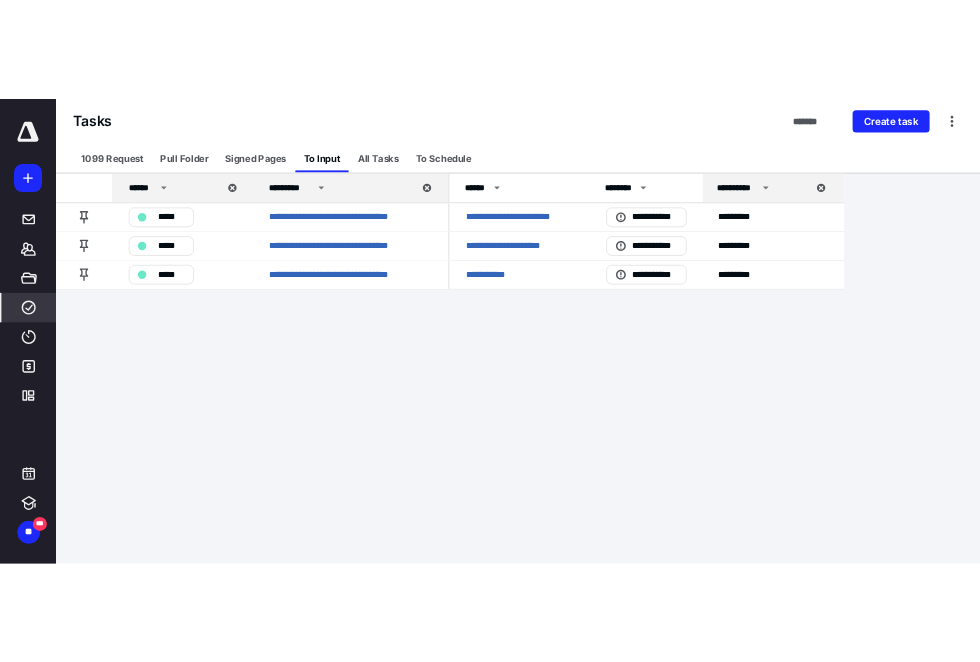 scroll, scrollTop: 0, scrollLeft: 0, axis: both 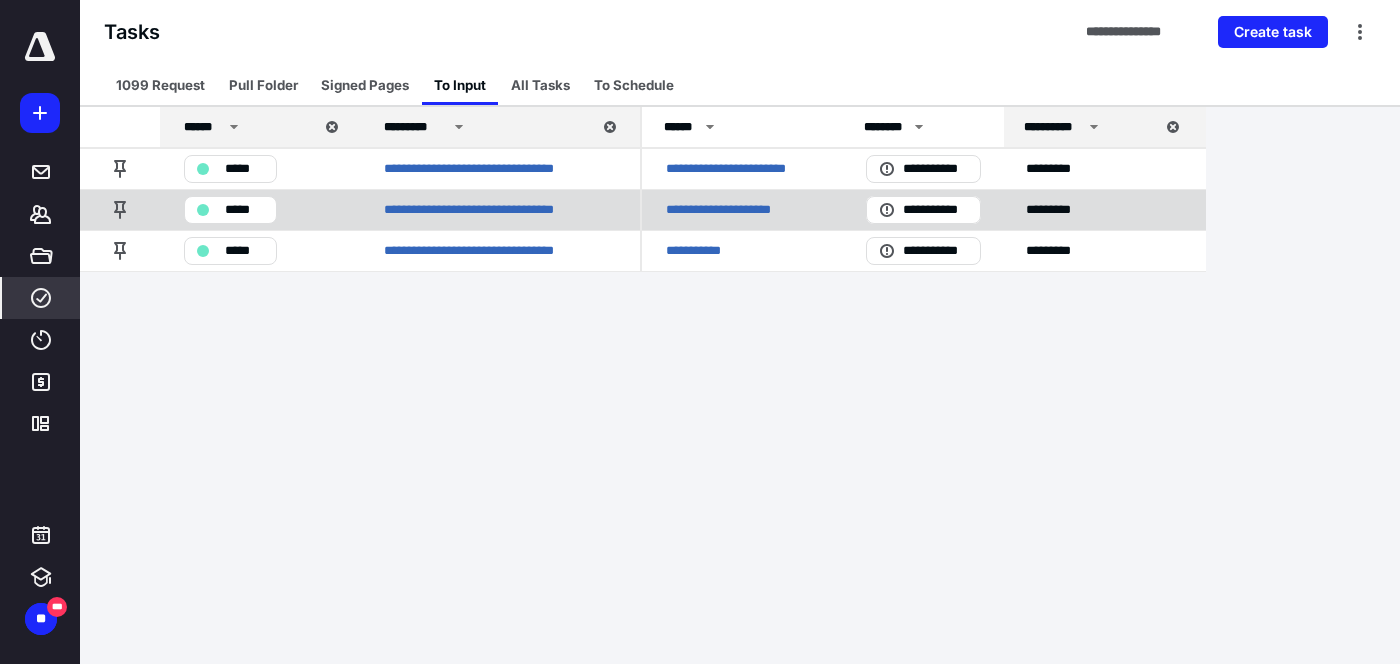 click on "**********" at bounding box center (740, 209) 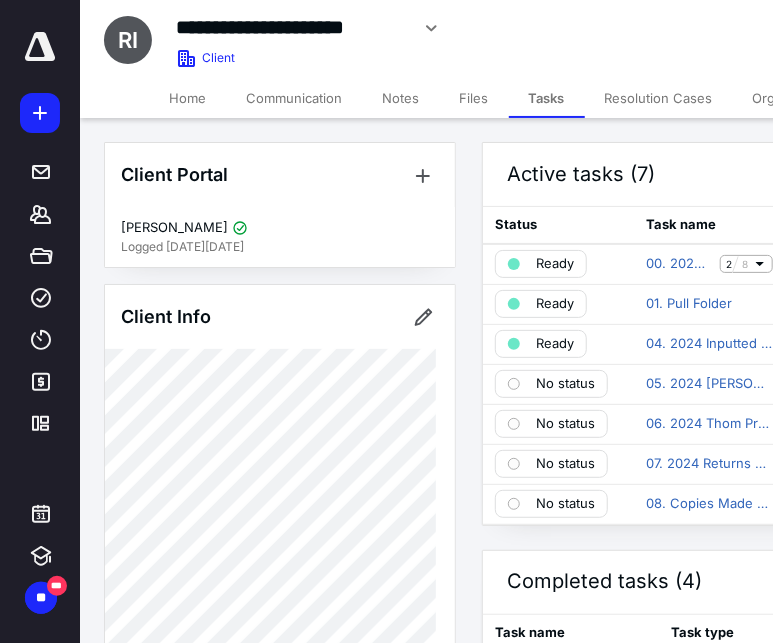 click on "Client Portal [PERSON_NAME] Logged [DATE][DATE] Client Info About Important clients Tags Manage all tags" at bounding box center (280, 971) 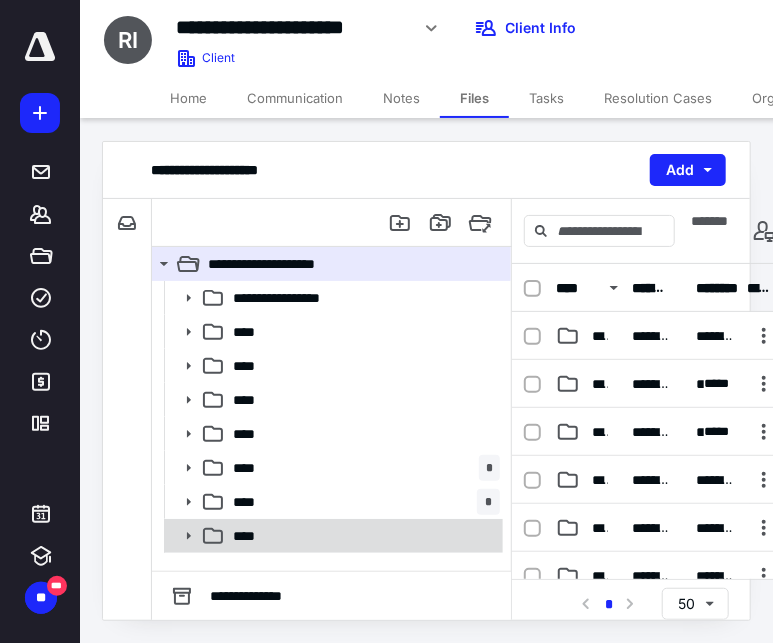 click on "****" at bounding box center [332, 536] 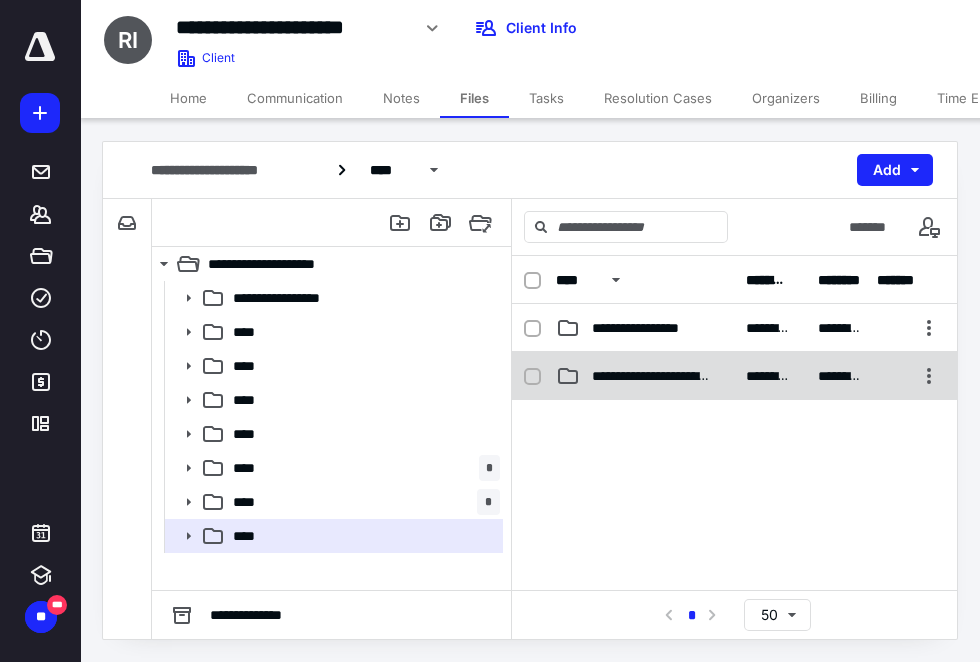 click on "**********" at bounding box center [734, 376] 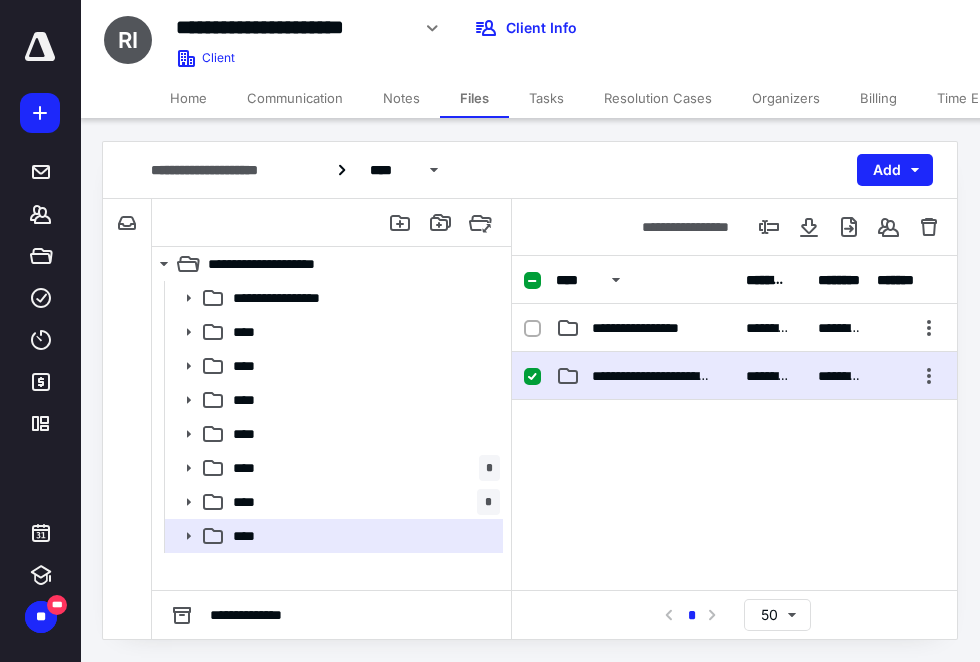checkbox on "true" 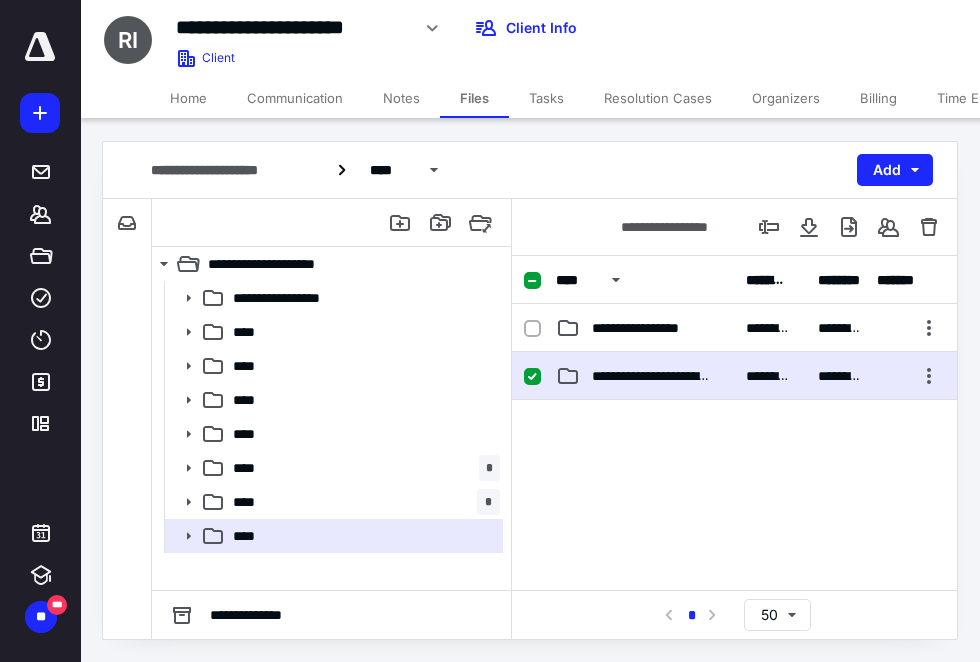 click on "**********" at bounding box center [734, 376] 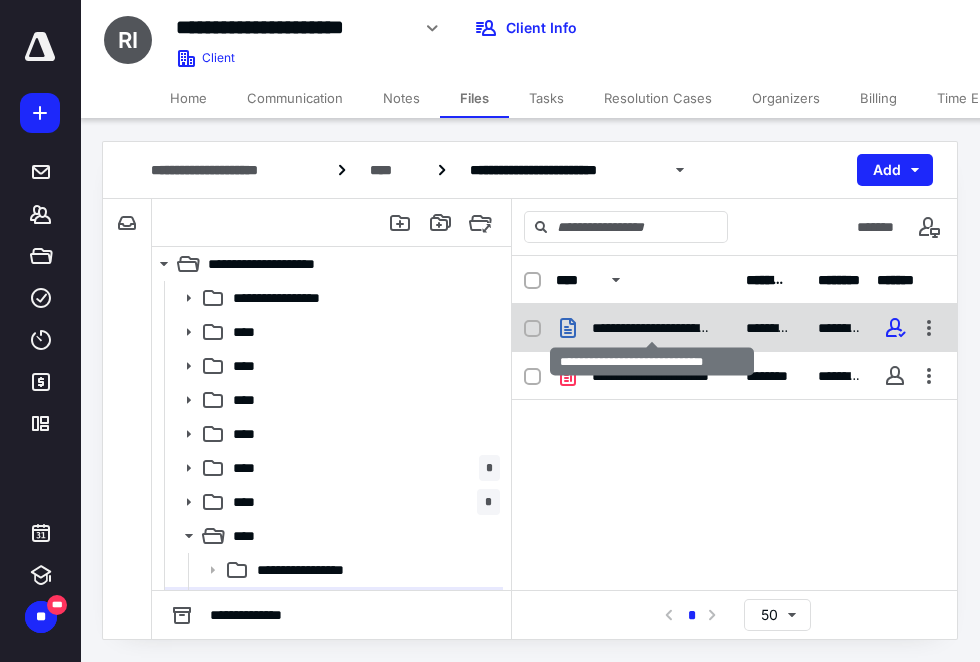 click on "**********" at bounding box center [652, 328] 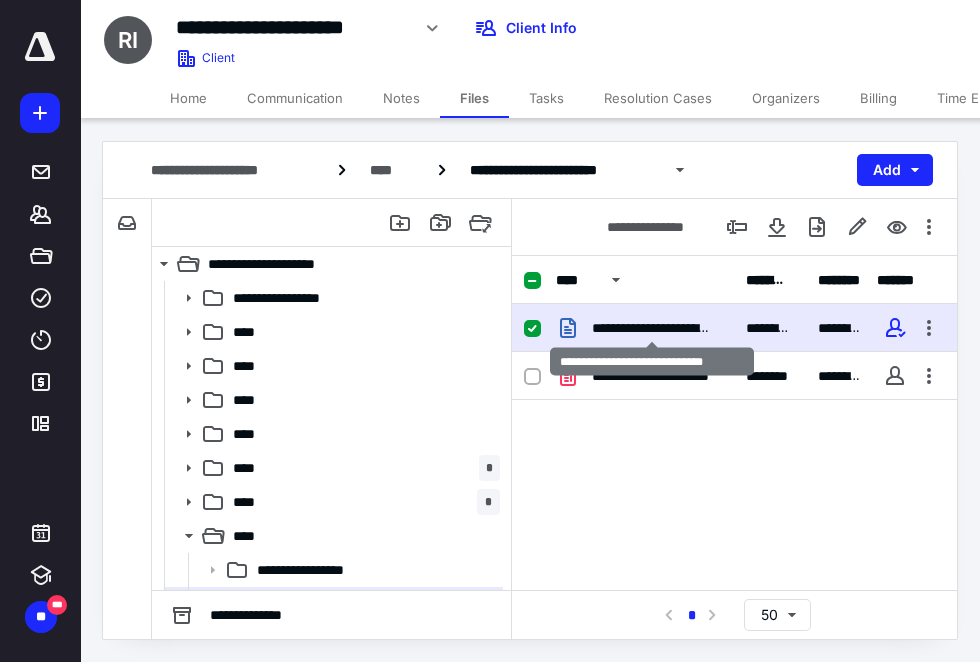 click on "**********" at bounding box center [652, 328] 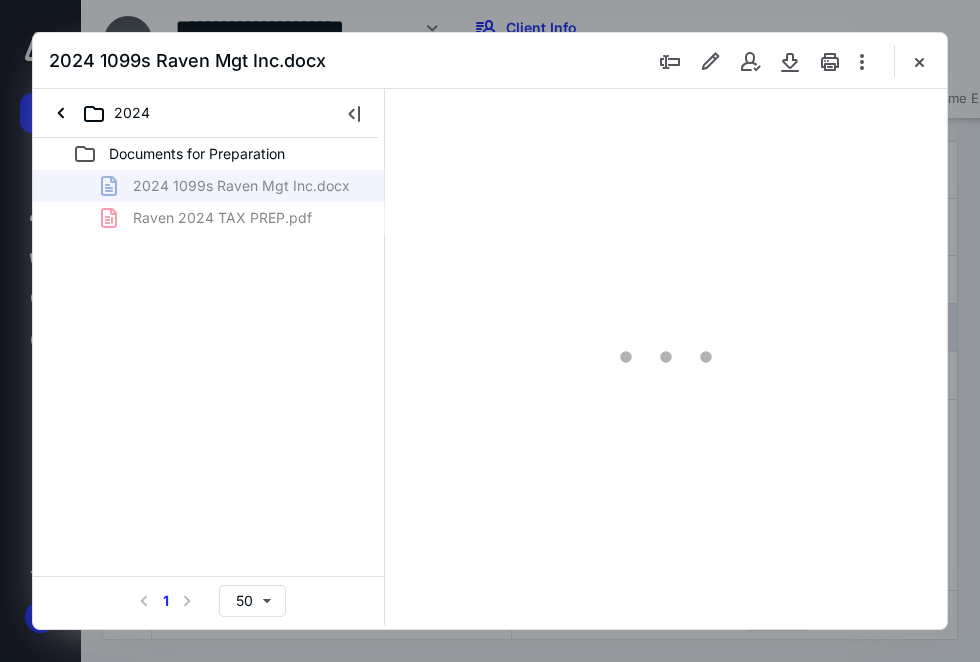 scroll, scrollTop: 0, scrollLeft: 0, axis: both 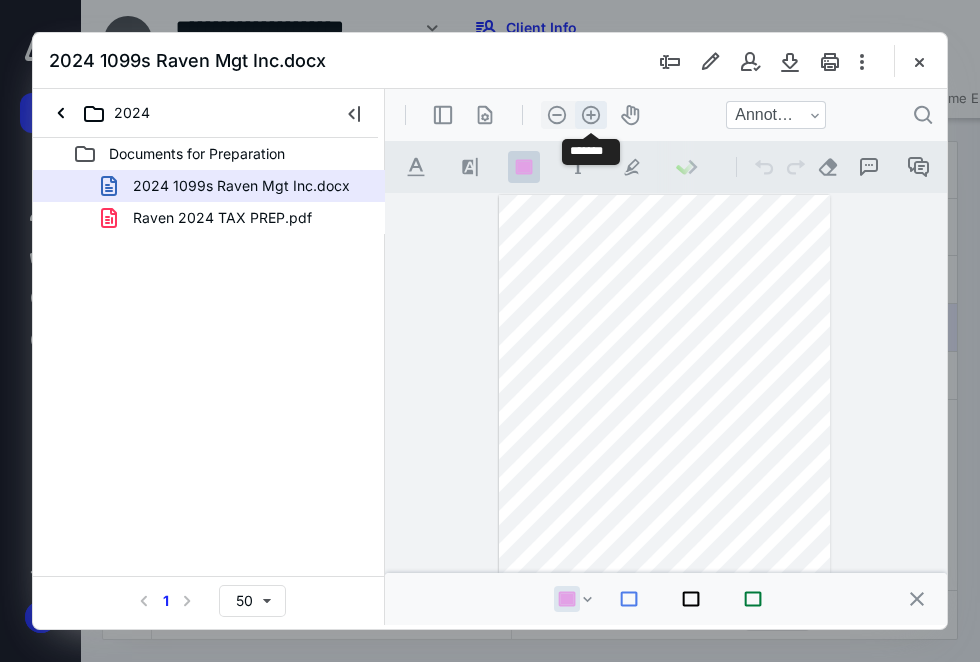 click on ".cls-1{fill:#abb0c4;} icon - header - zoom - in - line" at bounding box center [591, 115] 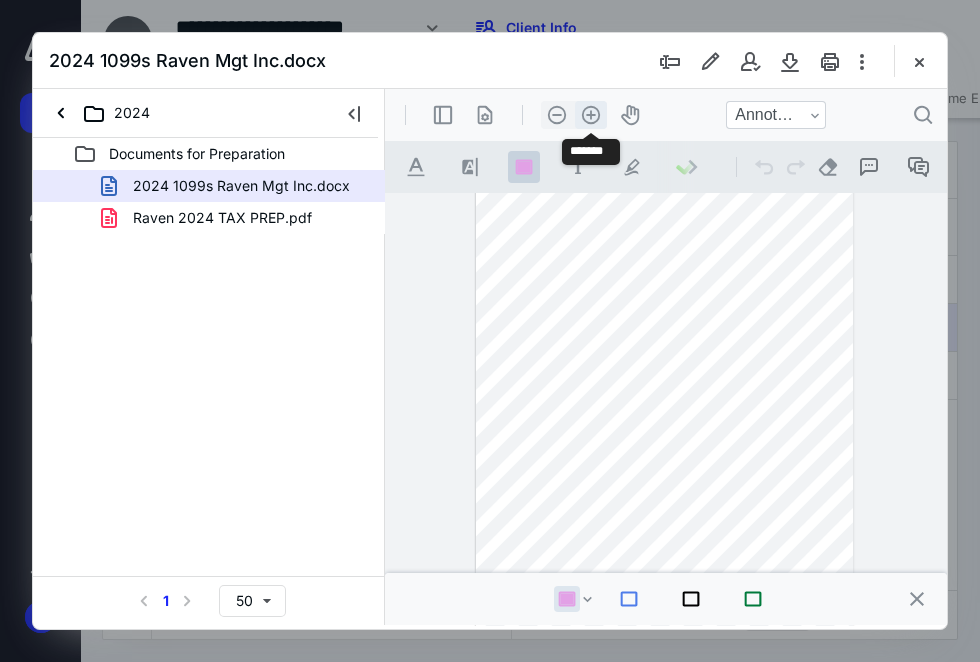 click on ".cls-1{fill:#abb0c4;} icon - header - zoom - in - line" at bounding box center [591, 115] 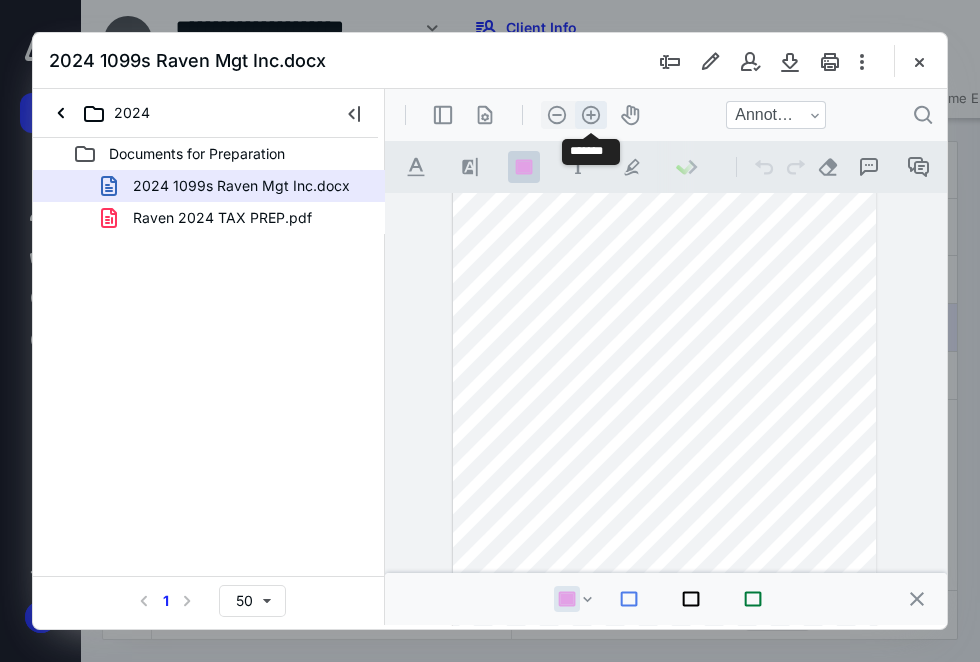 click on ".cls-1{fill:#abb0c4;} icon - header - zoom - in - line" at bounding box center (591, 115) 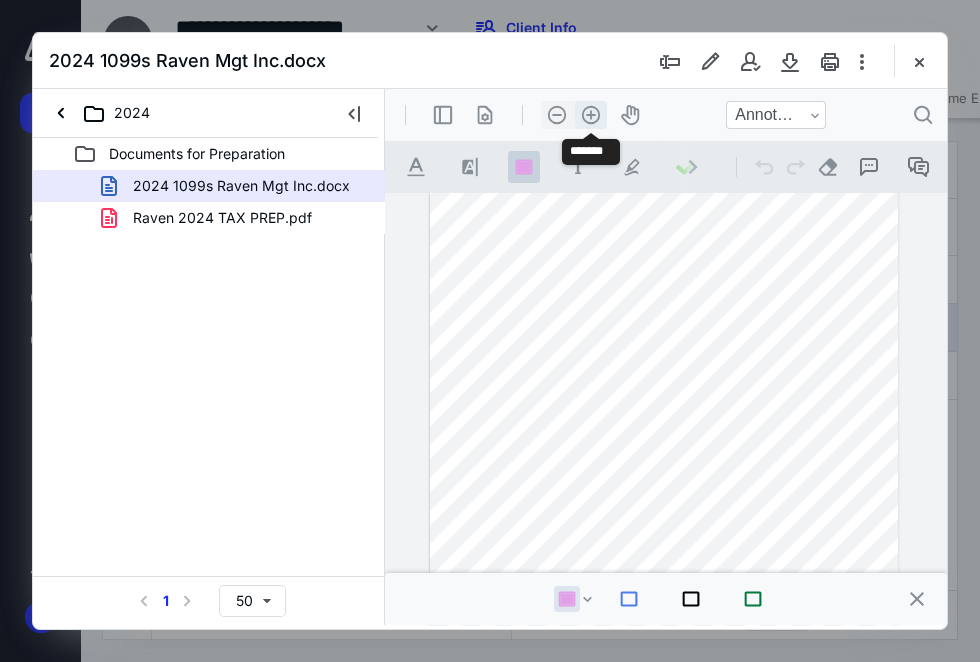click on ".cls-1{fill:#abb0c4;} icon - header - zoom - in - line" at bounding box center [591, 115] 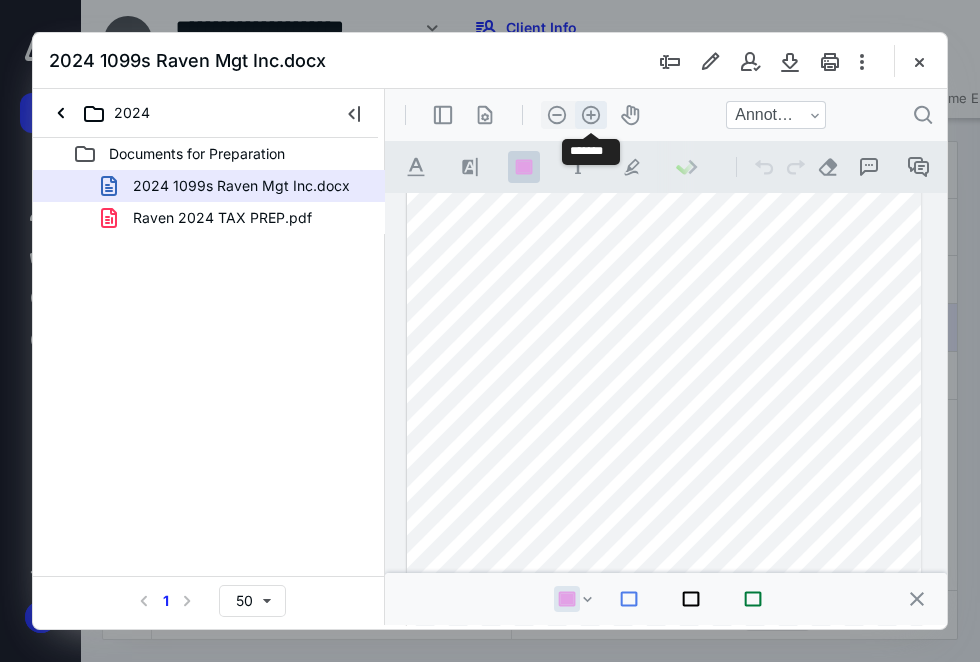 click on ".cls-1{fill:#abb0c4;} icon - header - zoom - in - line" at bounding box center [591, 115] 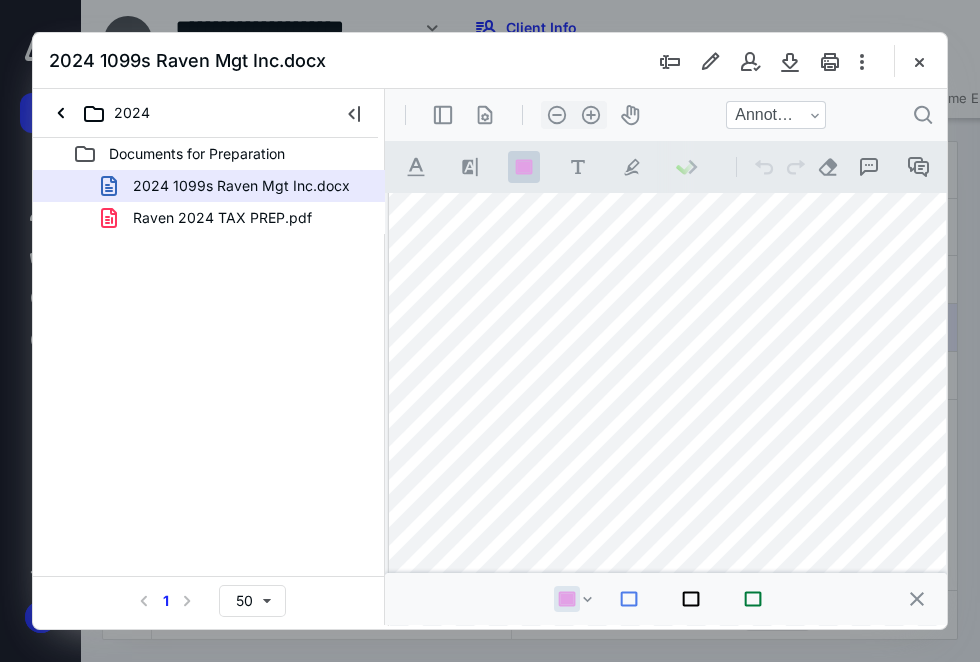 scroll, scrollTop: 163, scrollLeft: 0, axis: vertical 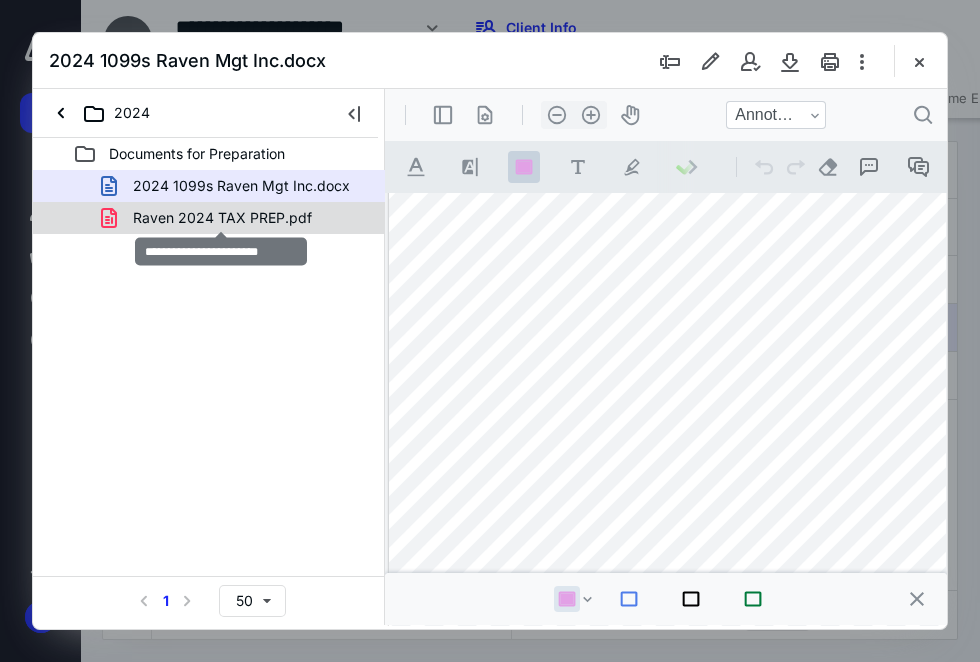 click on "Raven 2024 TAX PREP.pdf" at bounding box center (222, 218) 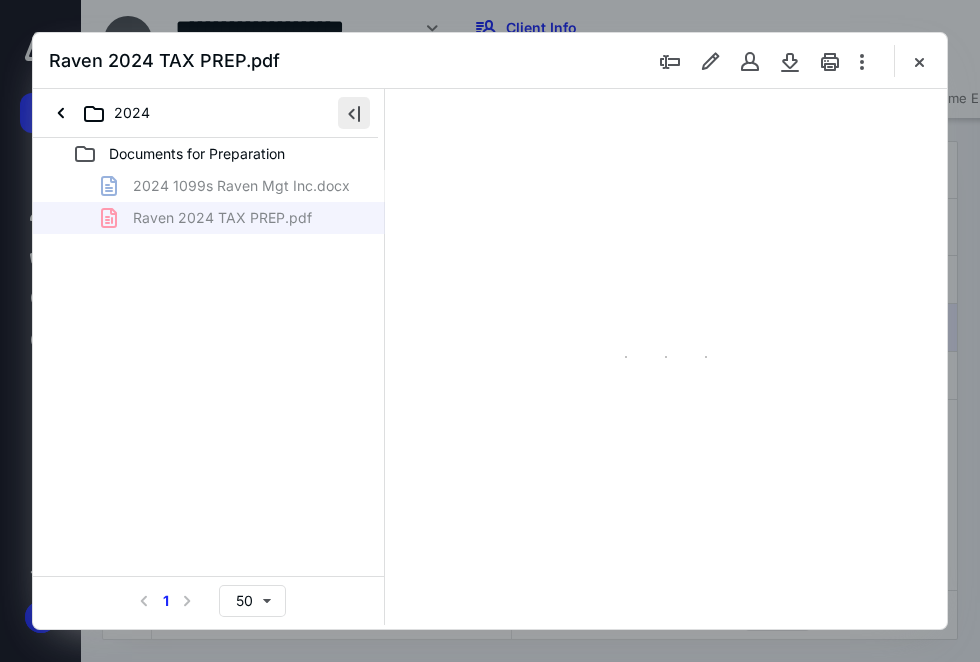 scroll, scrollTop: 105, scrollLeft: 0, axis: vertical 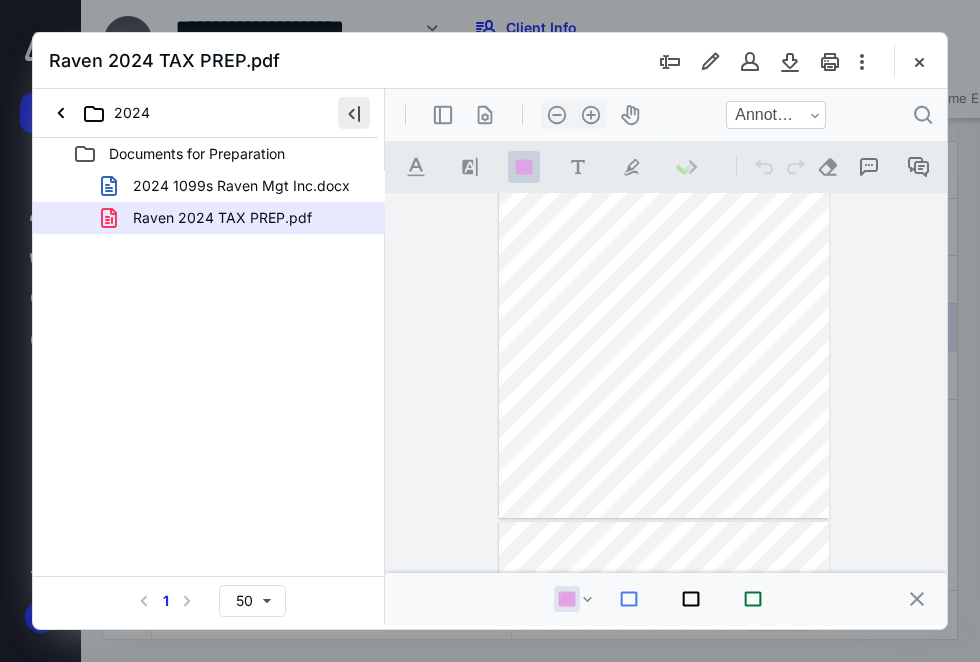 click at bounding box center (354, 113) 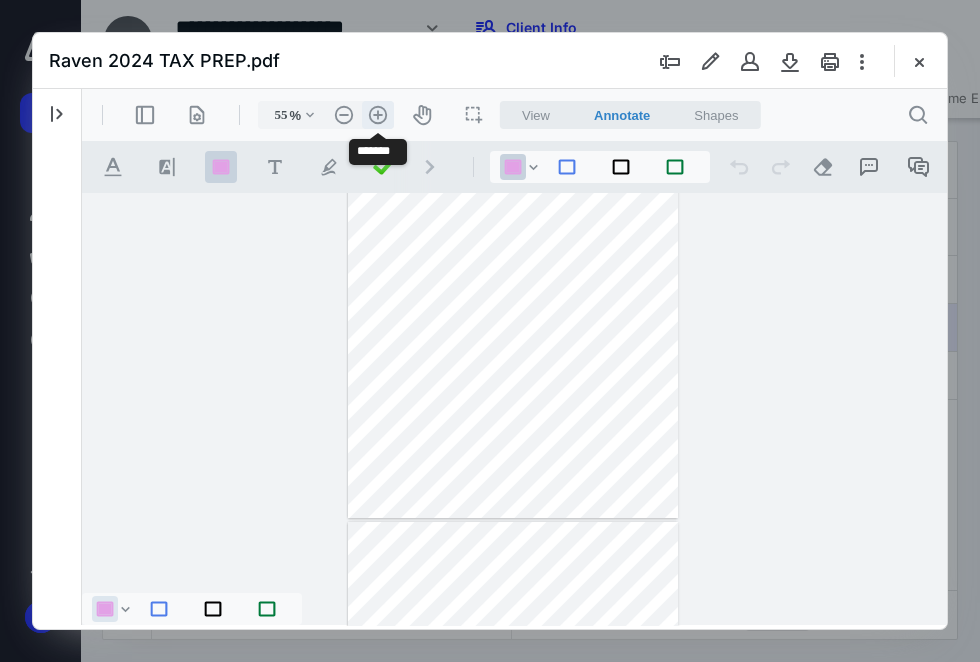 click on ".cls-1{fill:#abb0c4;} icon - header - zoom - in - line" at bounding box center [378, 115] 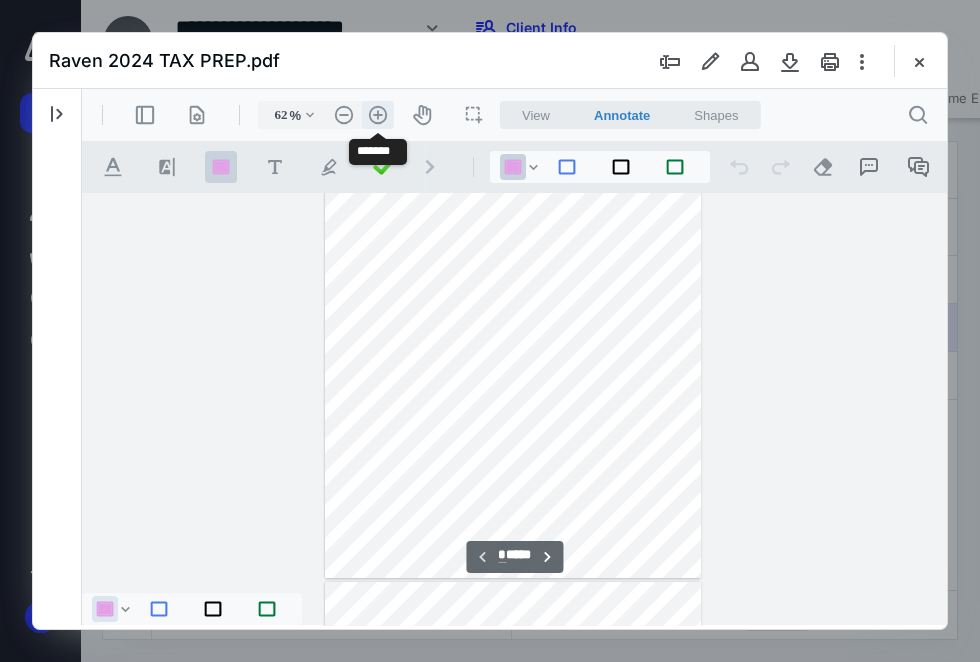 scroll, scrollTop: 143, scrollLeft: 0, axis: vertical 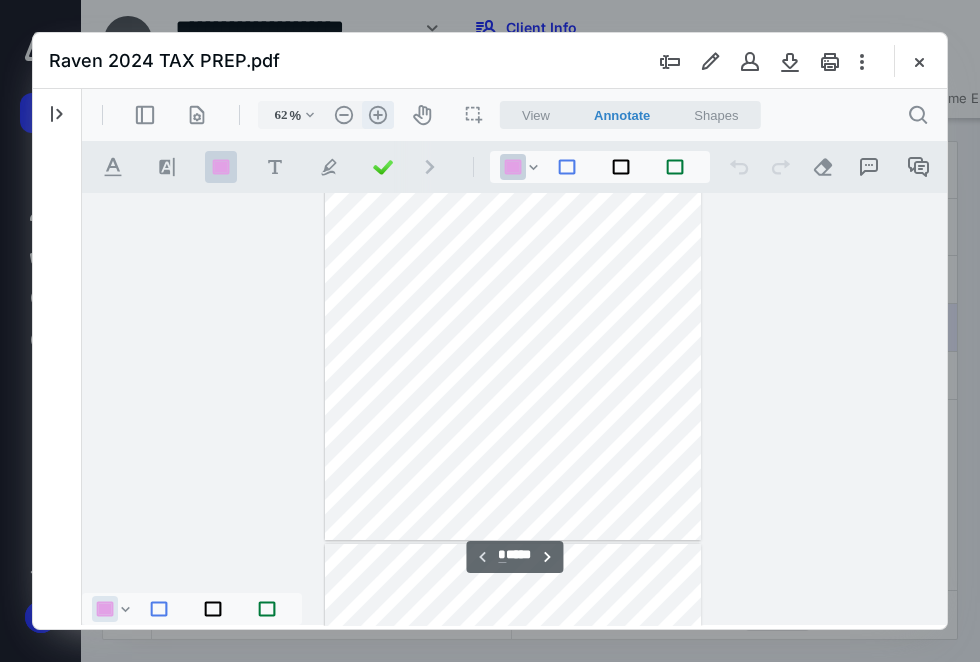 click on ".cls-1{fill:#abb0c4;} icon - header - zoom - in - line" at bounding box center [378, 115] 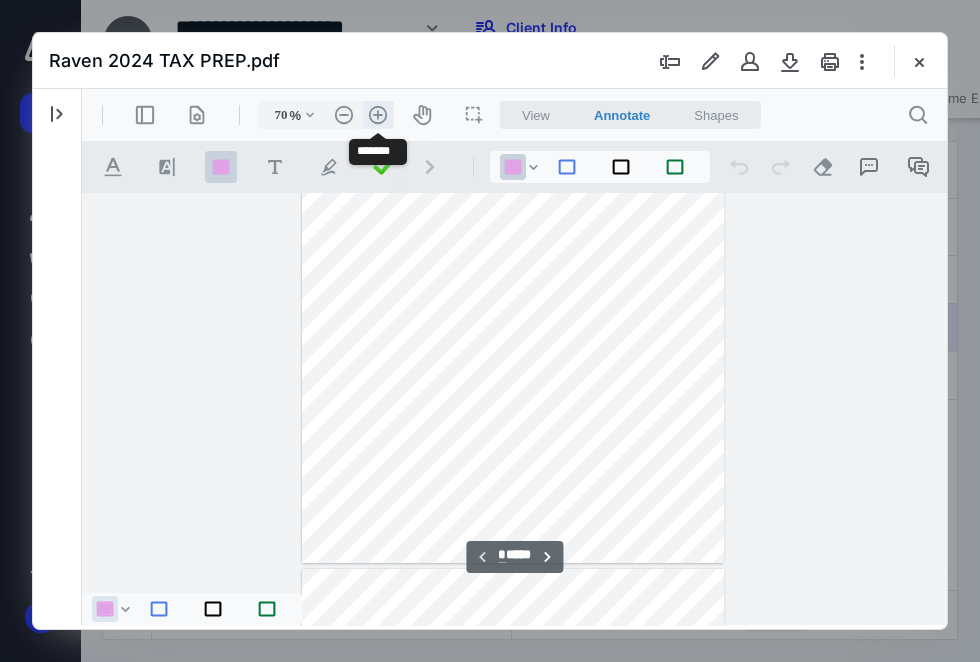 click on ".cls-1{fill:#abb0c4;} icon - header - zoom - in - line" at bounding box center [378, 115] 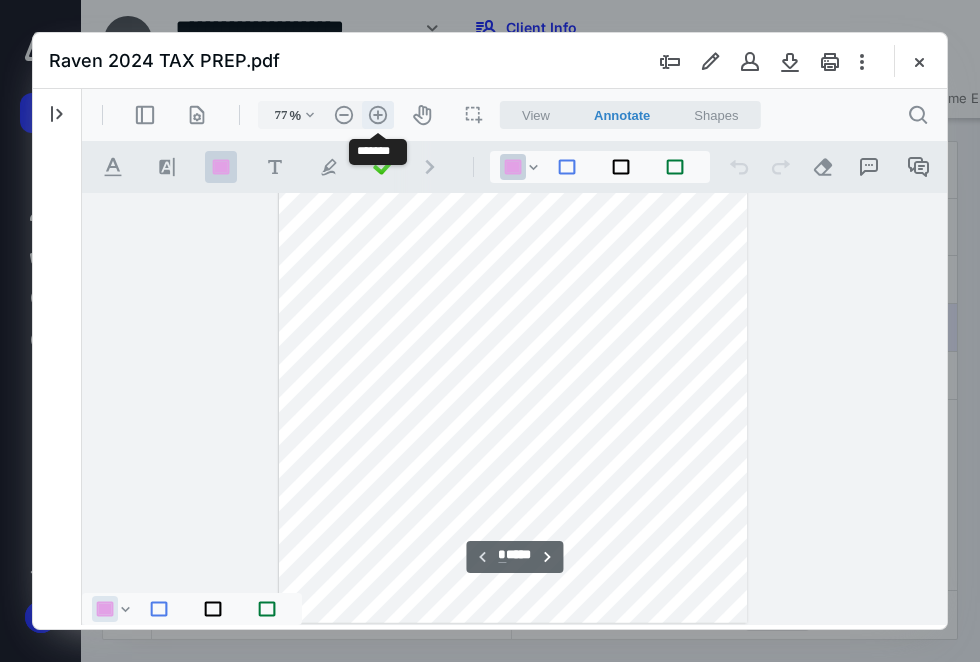 scroll, scrollTop: 218, scrollLeft: 0, axis: vertical 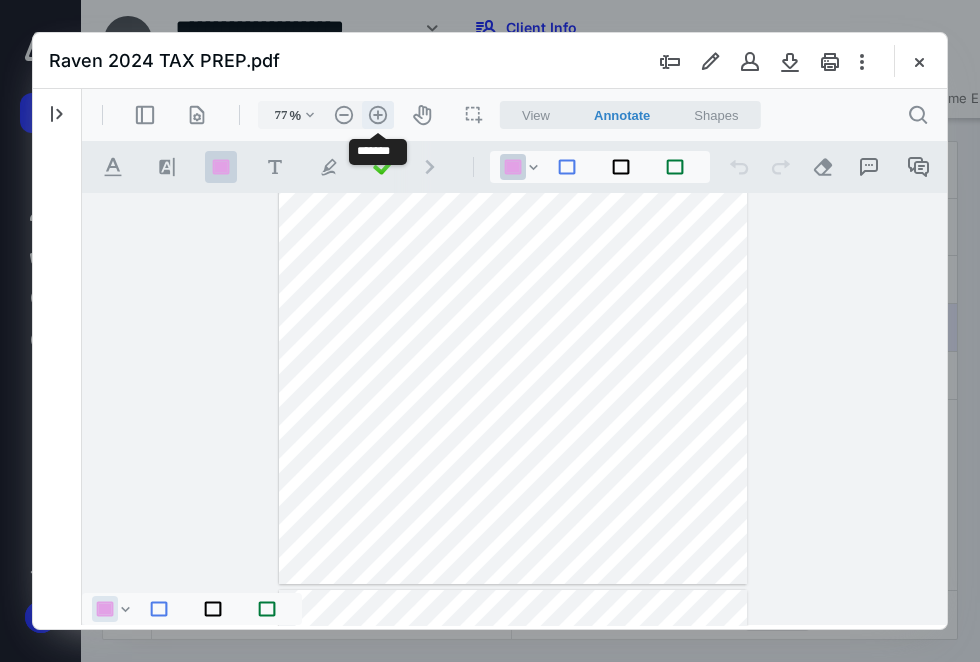 click on ".cls-1{fill:#abb0c4;} icon - header - zoom - in - line" at bounding box center [378, 115] 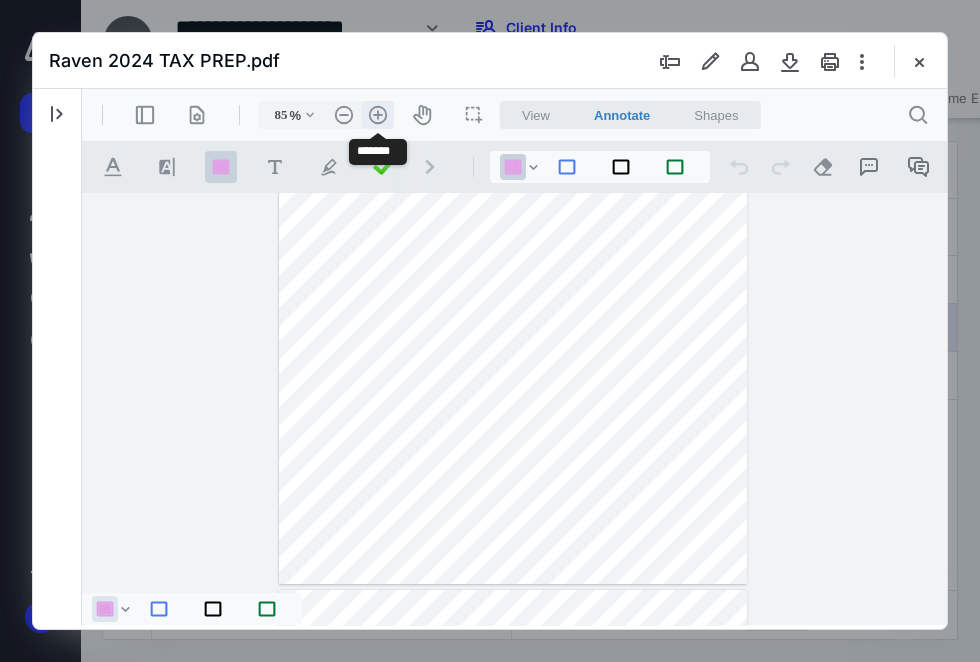 scroll, scrollTop: 255, scrollLeft: 0, axis: vertical 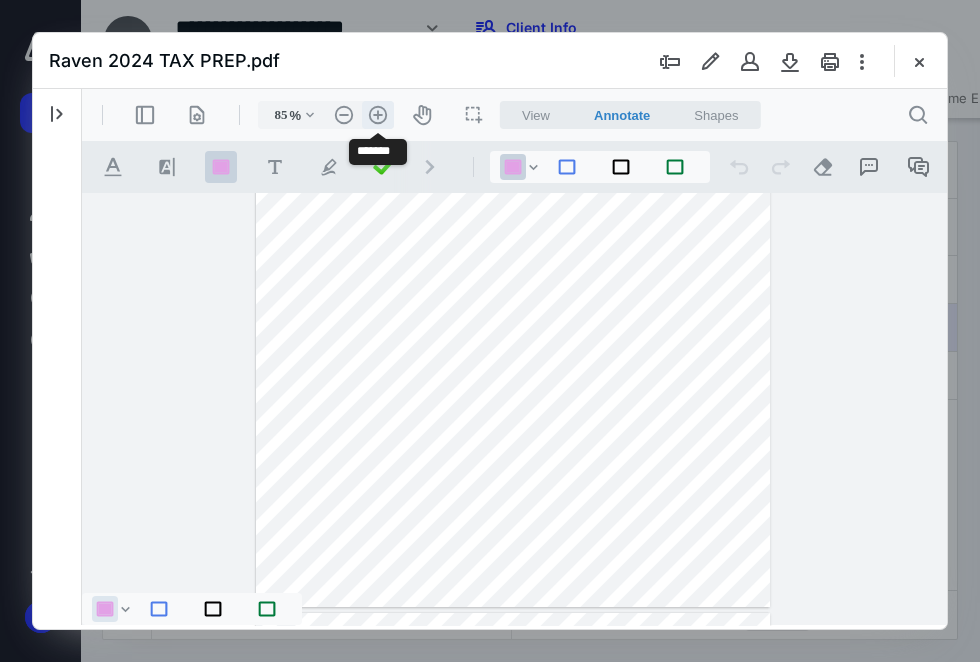 click on ".cls-1{fill:#abb0c4;} icon - header - zoom - in - line" at bounding box center [378, 115] 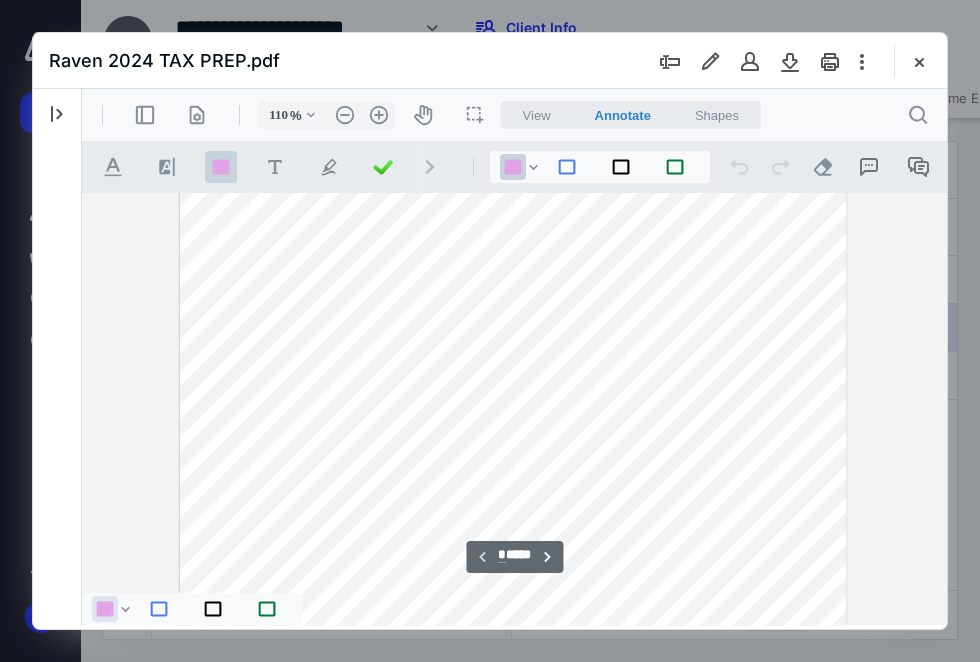scroll, scrollTop: 72, scrollLeft: 0, axis: vertical 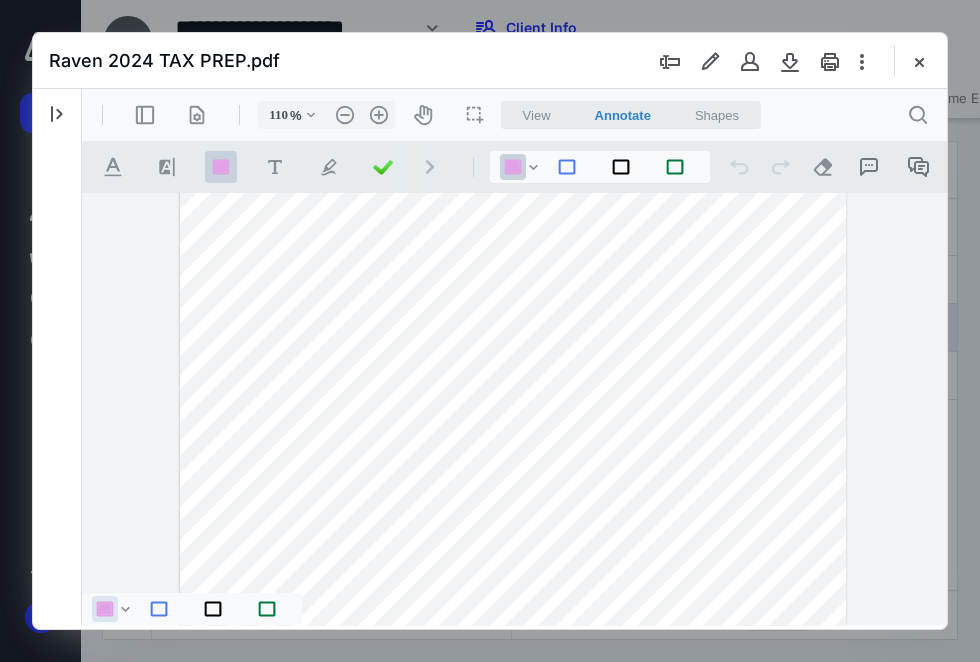 click at bounding box center (513, 557) 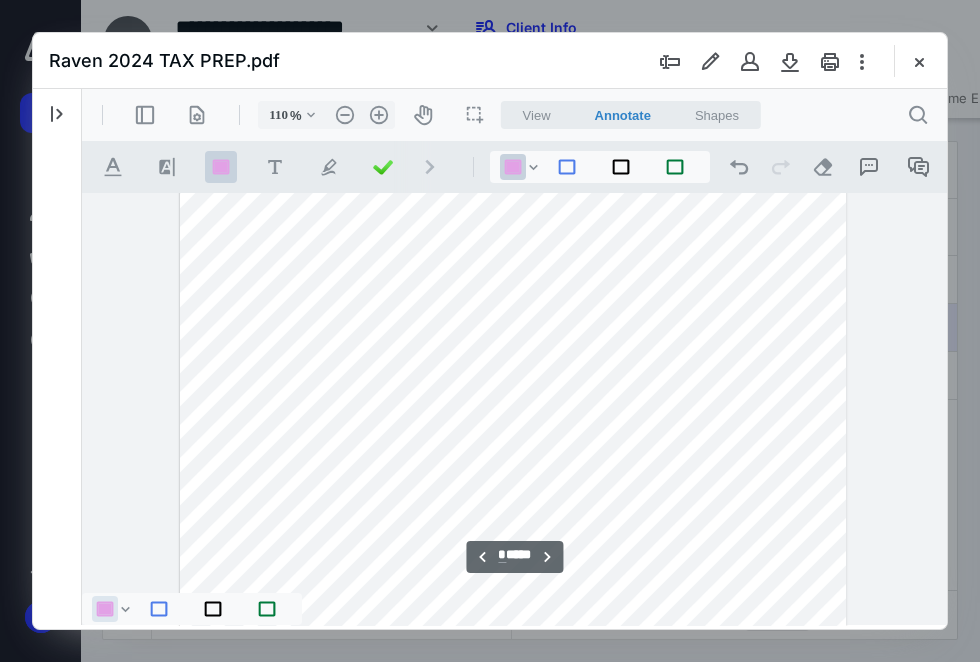 scroll, scrollTop: 1897, scrollLeft: 0, axis: vertical 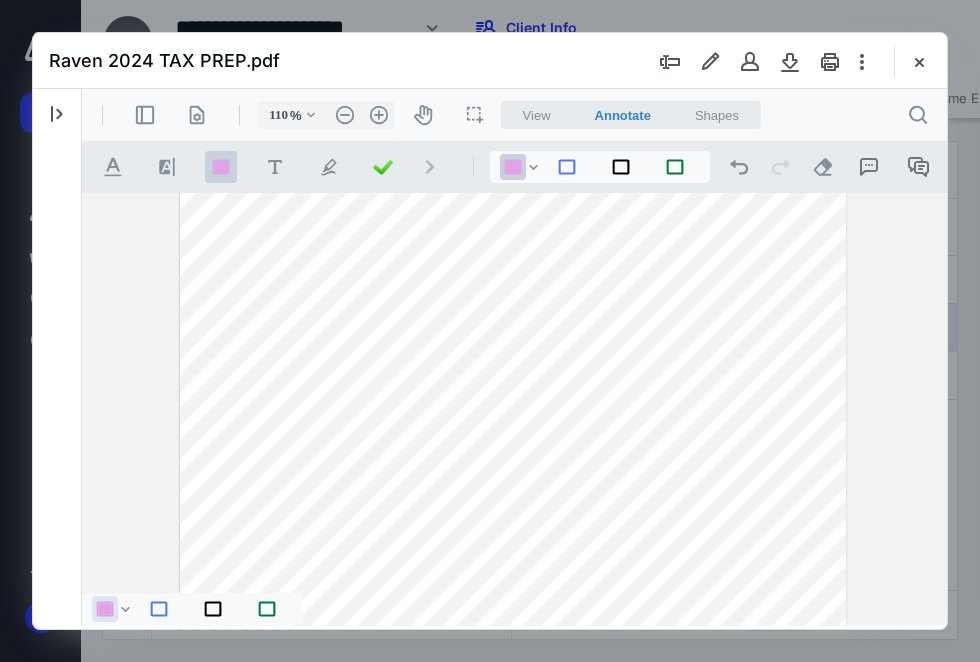 click at bounding box center [513, 476] 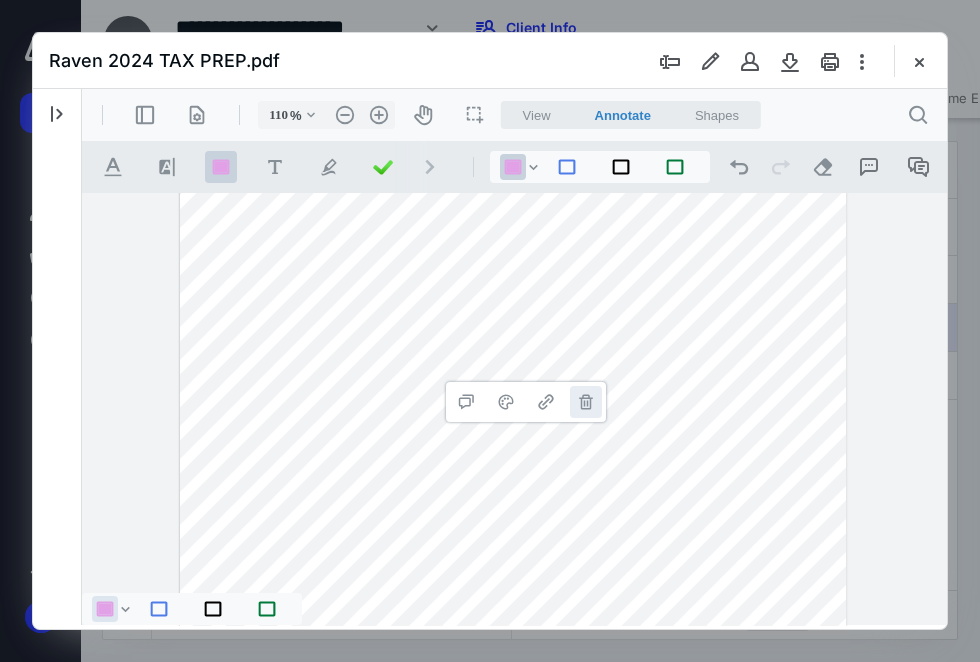 click on "**********" at bounding box center (586, 402) 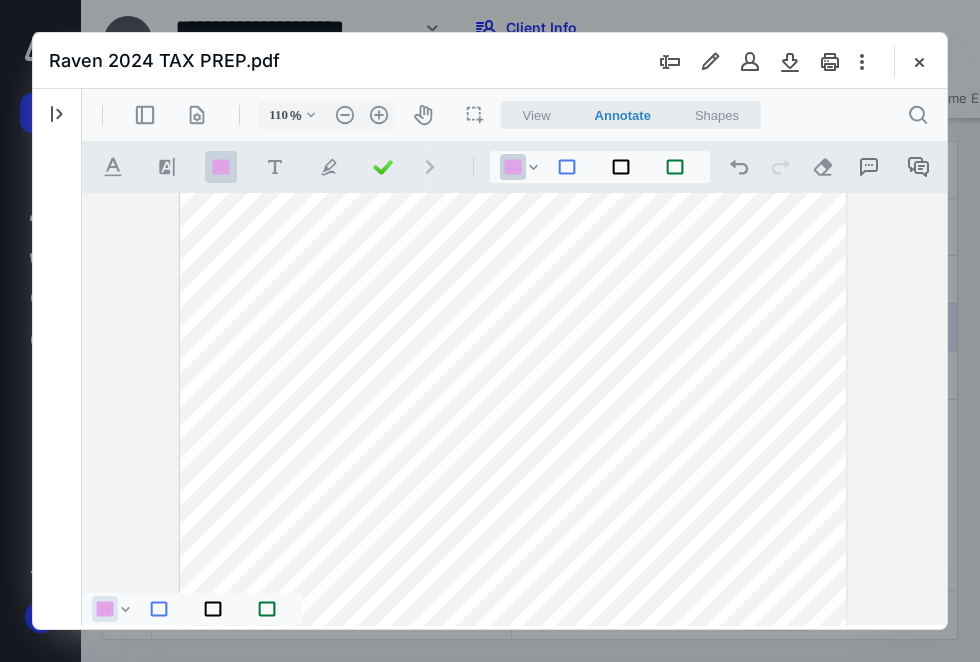 click at bounding box center [513, 476] 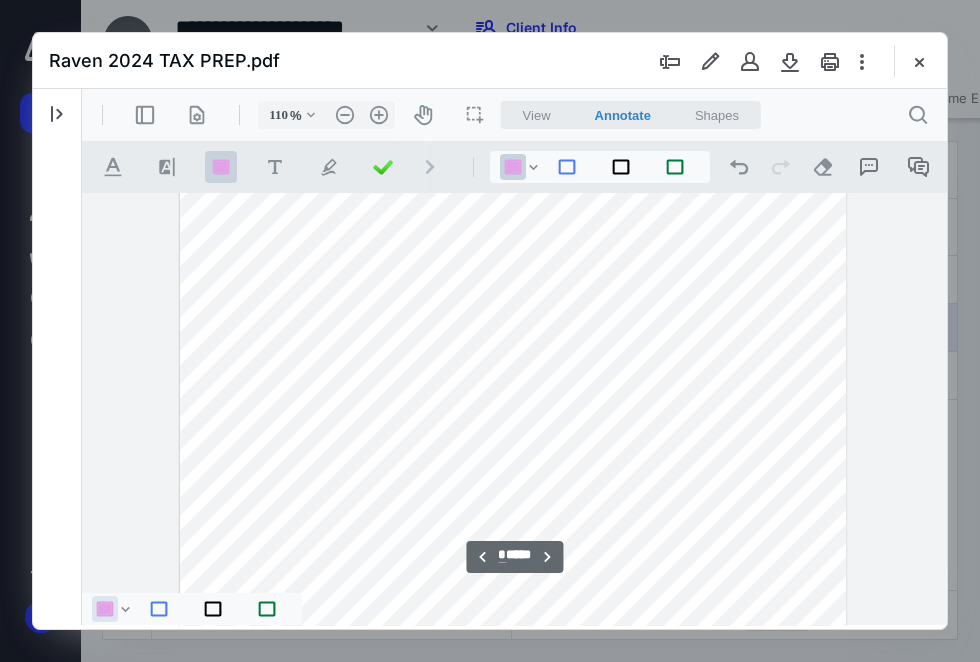 scroll, scrollTop: 3615, scrollLeft: 0, axis: vertical 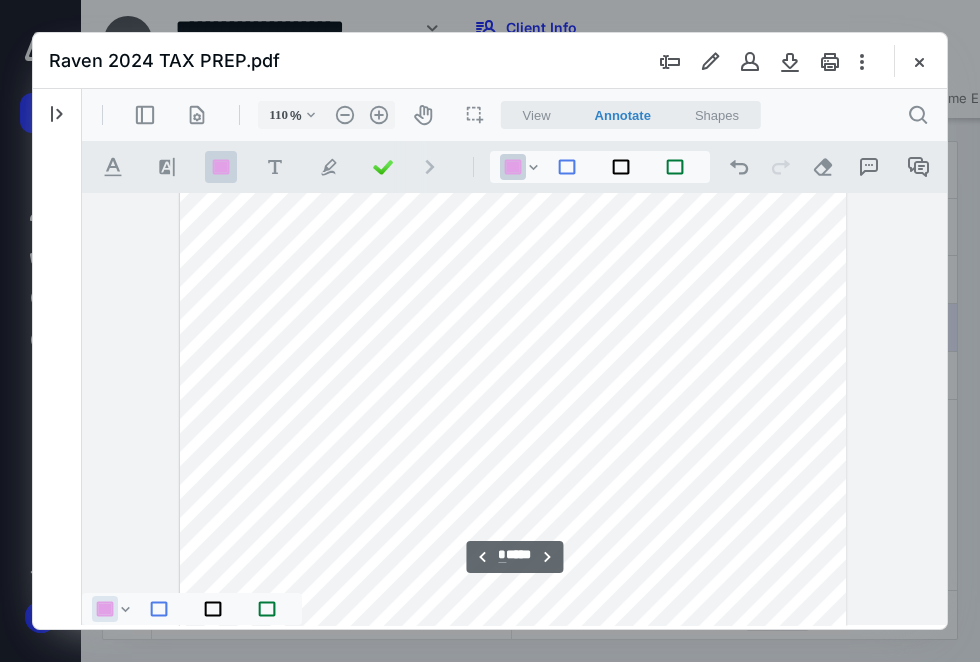 click at bounding box center (513, 502) 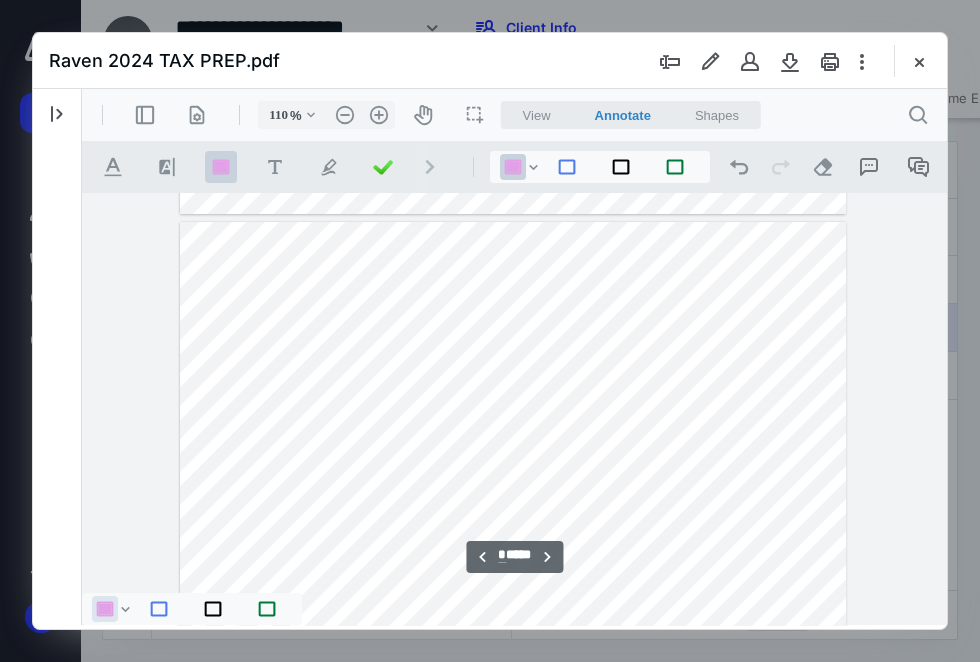 scroll, scrollTop: 5295, scrollLeft: 0, axis: vertical 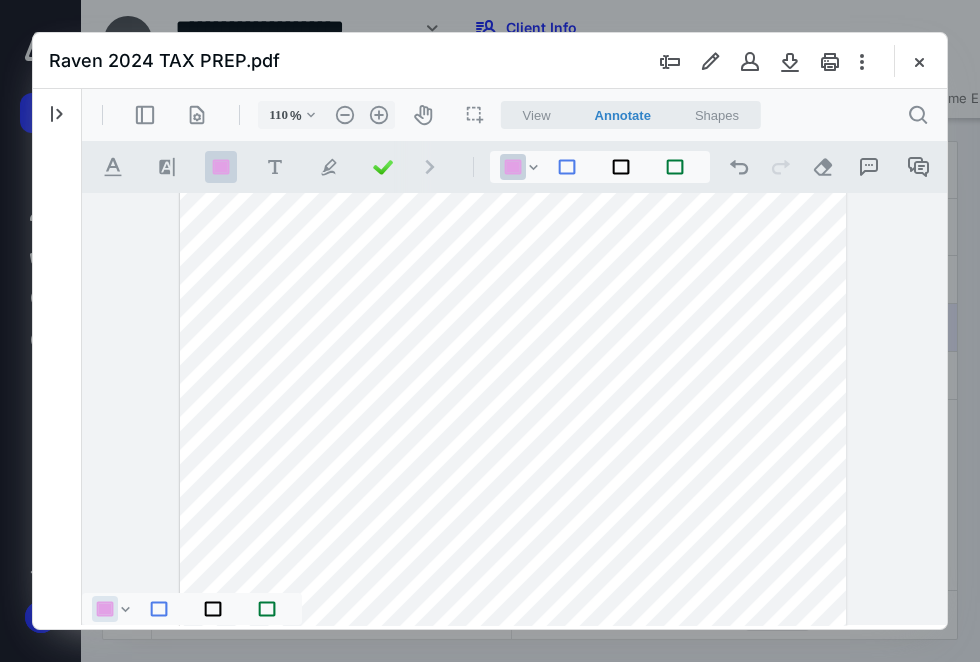 click at bounding box center (513, 566) 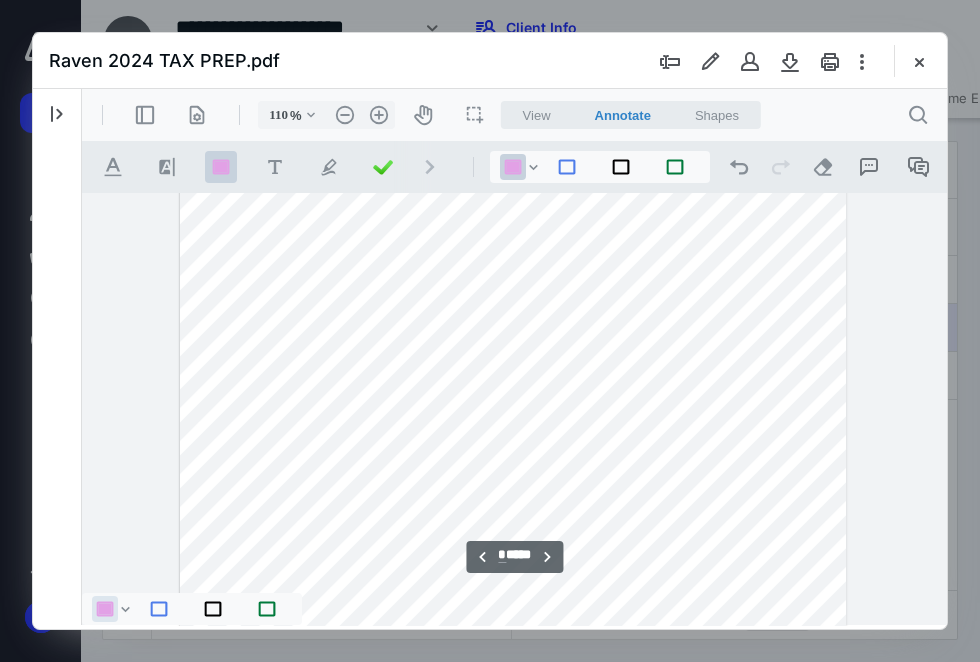 scroll, scrollTop: 5535, scrollLeft: 0, axis: vertical 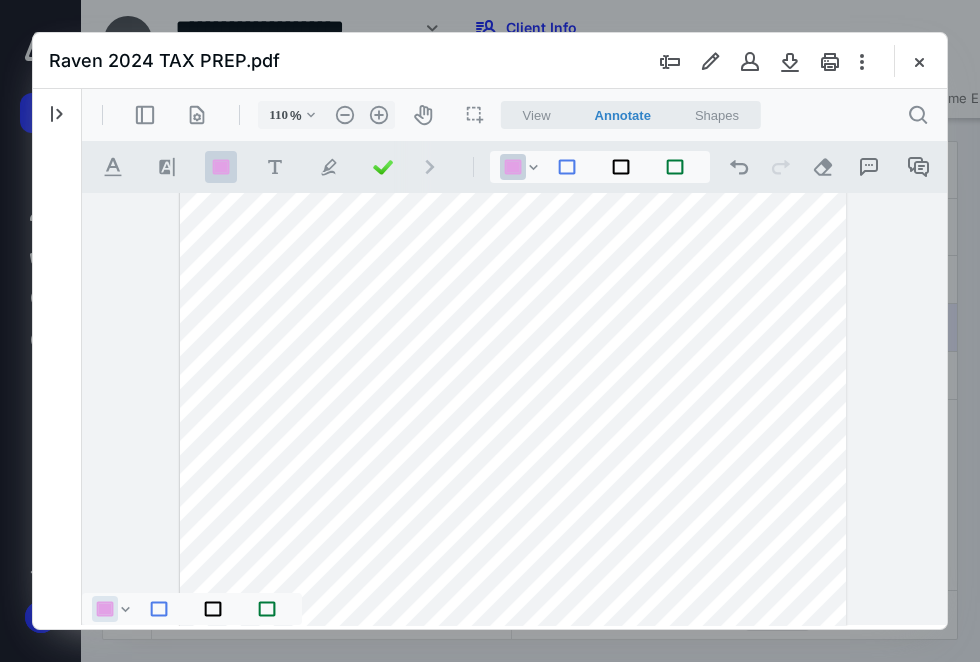 drag, startPoint x: 653, startPoint y: 488, endPoint x: 495, endPoint y: 470, distance: 159.02202 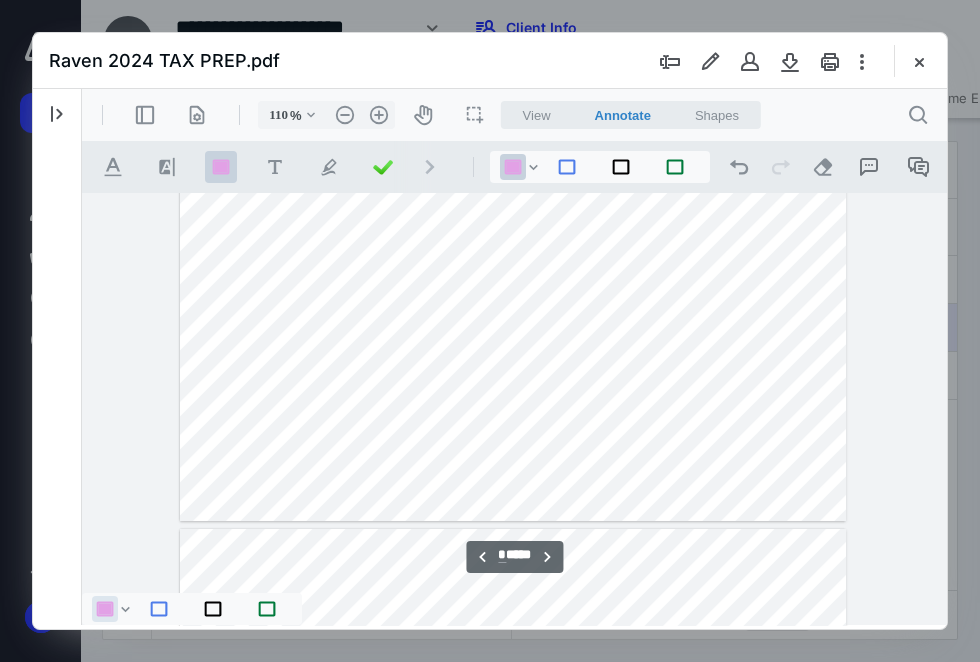 scroll, scrollTop: 5773, scrollLeft: 0, axis: vertical 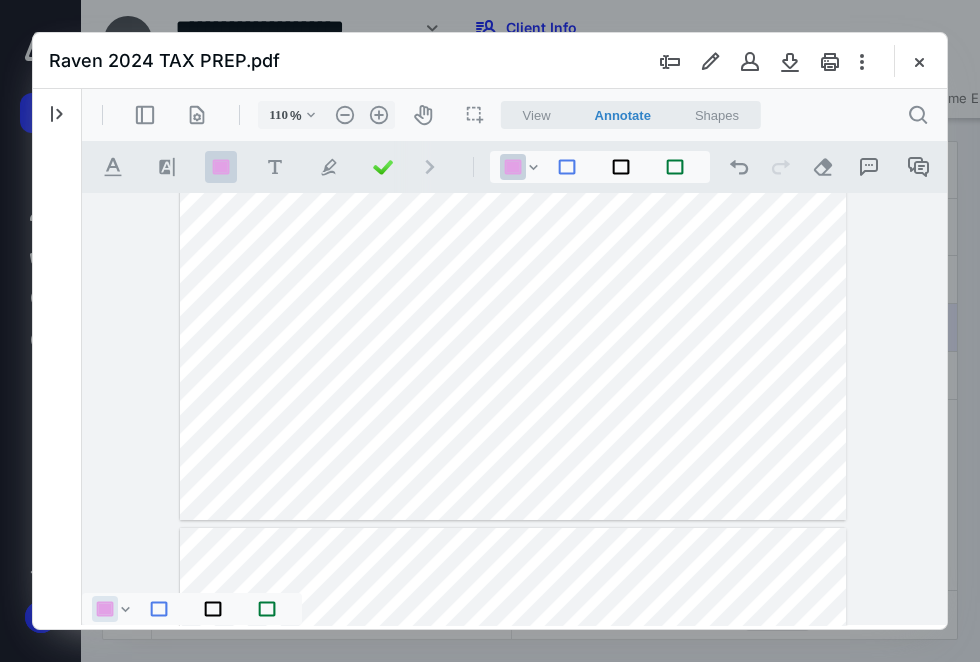 click at bounding box center (513, 88) 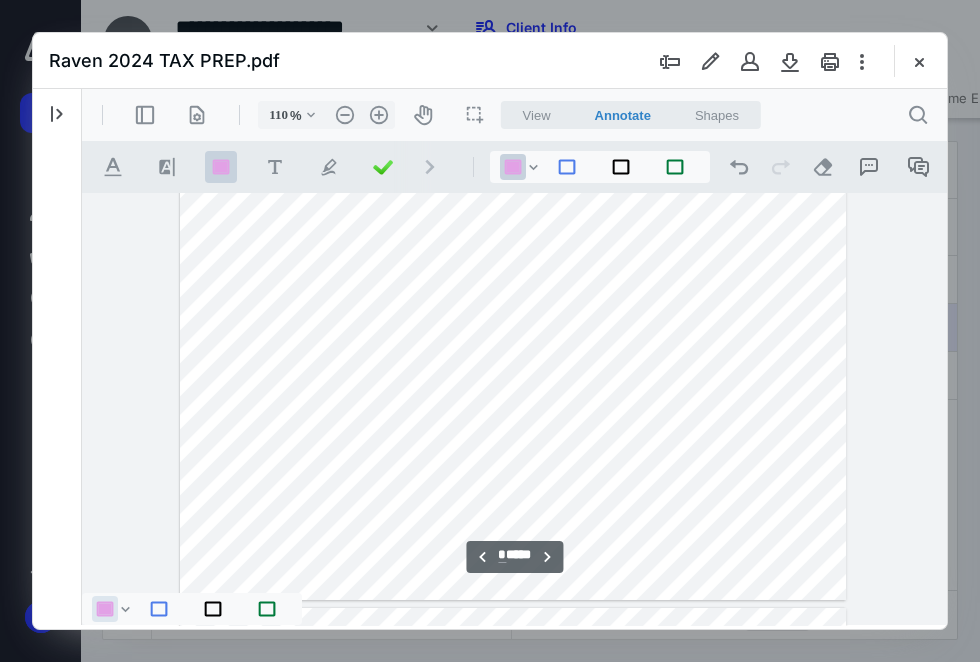 scroll, scrollTop: 6573, scrollLeft: 0, axis: vertical 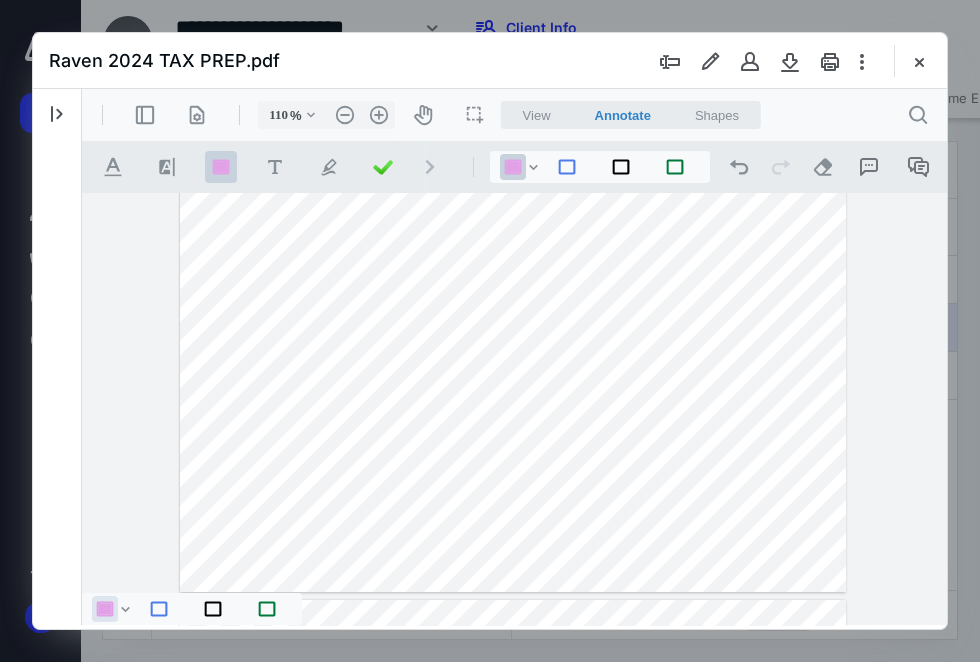 click at bounding box center (513, 160) 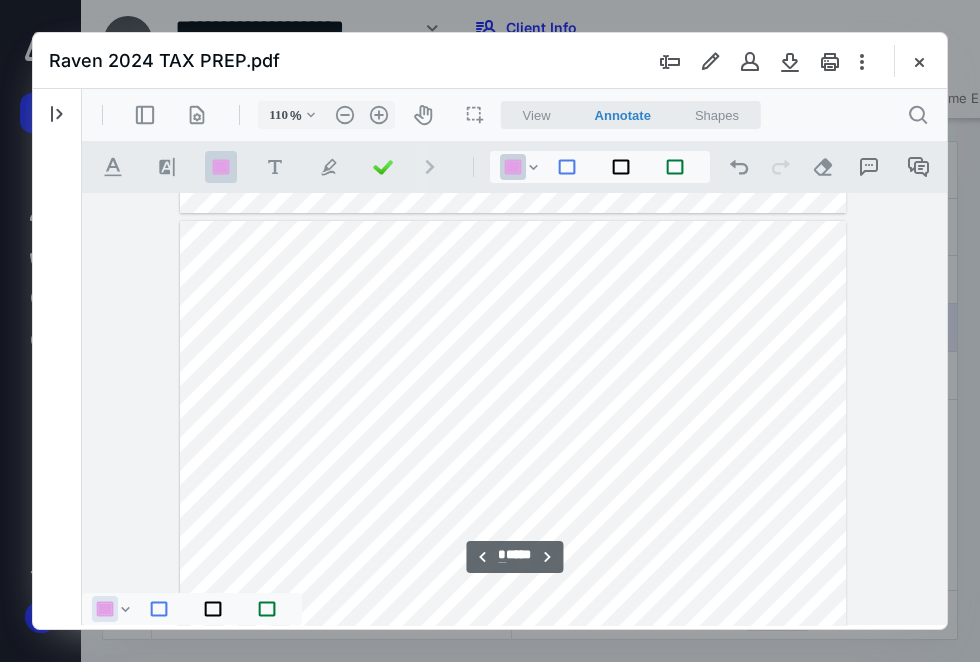 scroll, scrollTop: 6953, scrollLeft: 0, axis: vertical 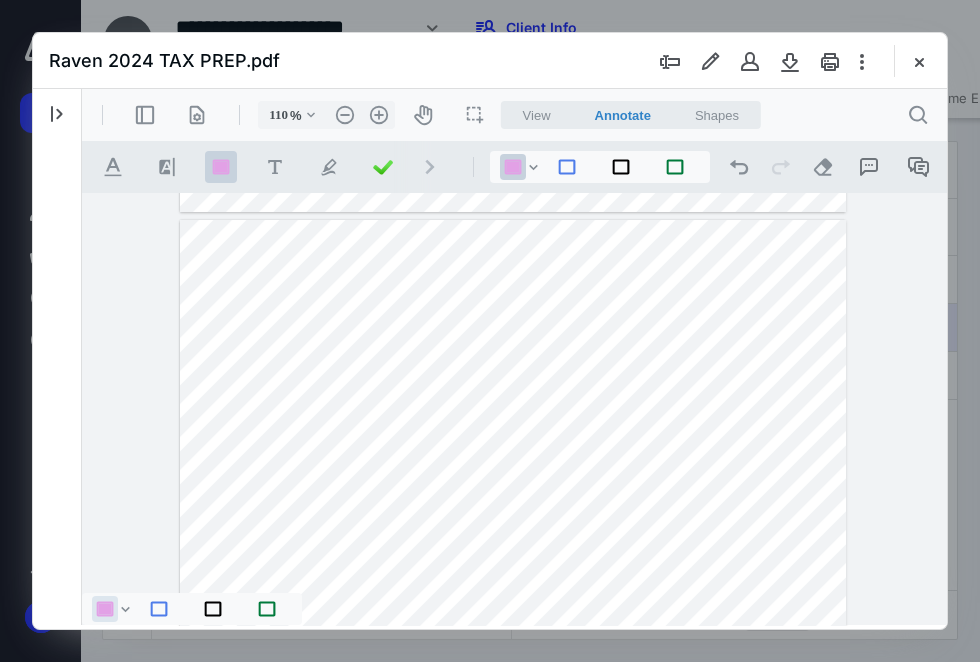 click at bounding box center [513, 652] 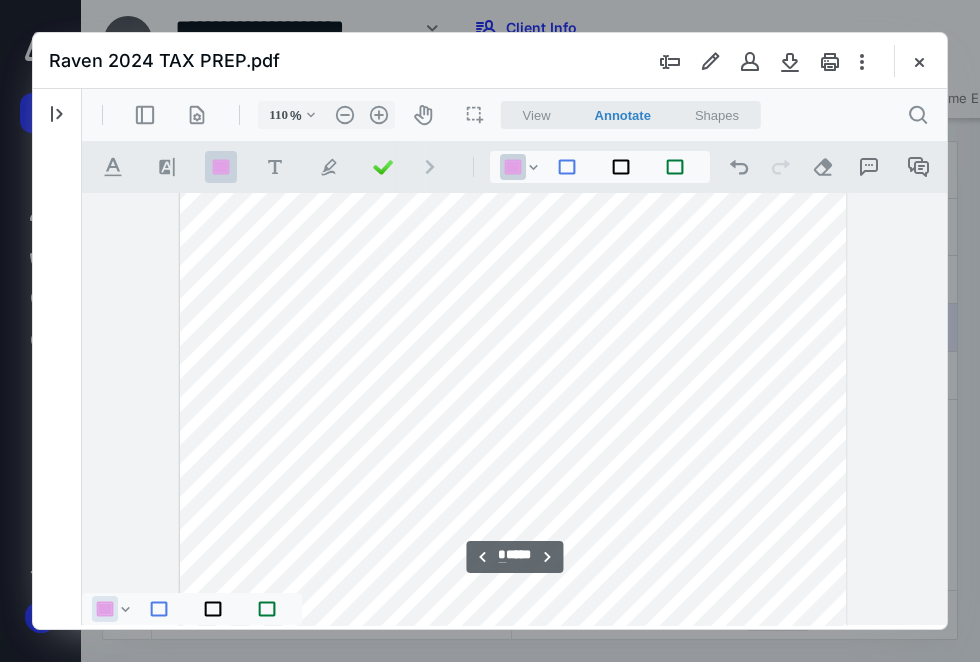 scroll, scrollTop: 7297, scrollLeft: 0, axis: vertical 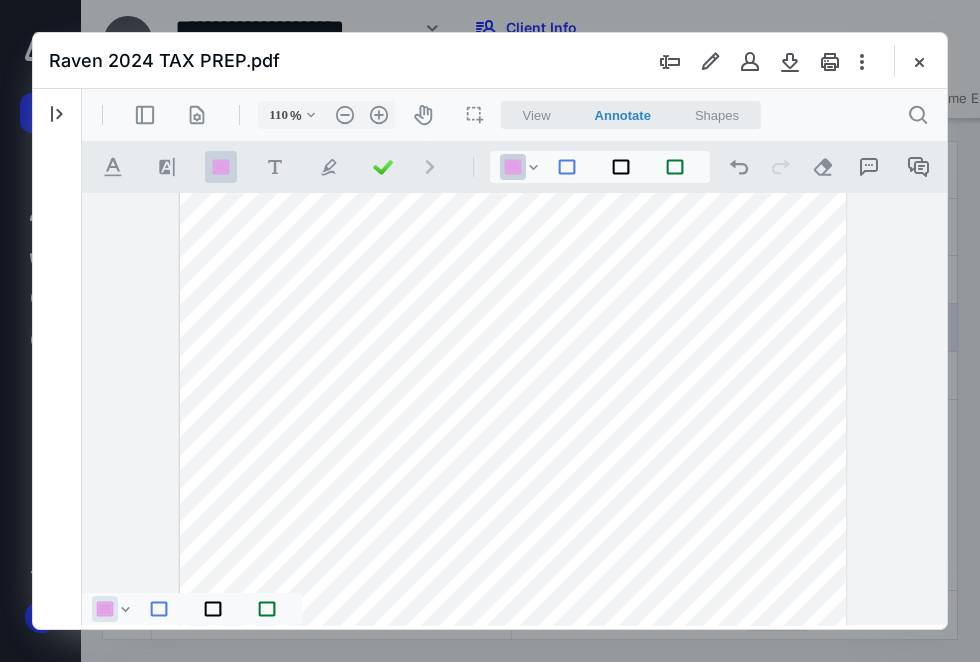 click at bounding box center (513, 308) 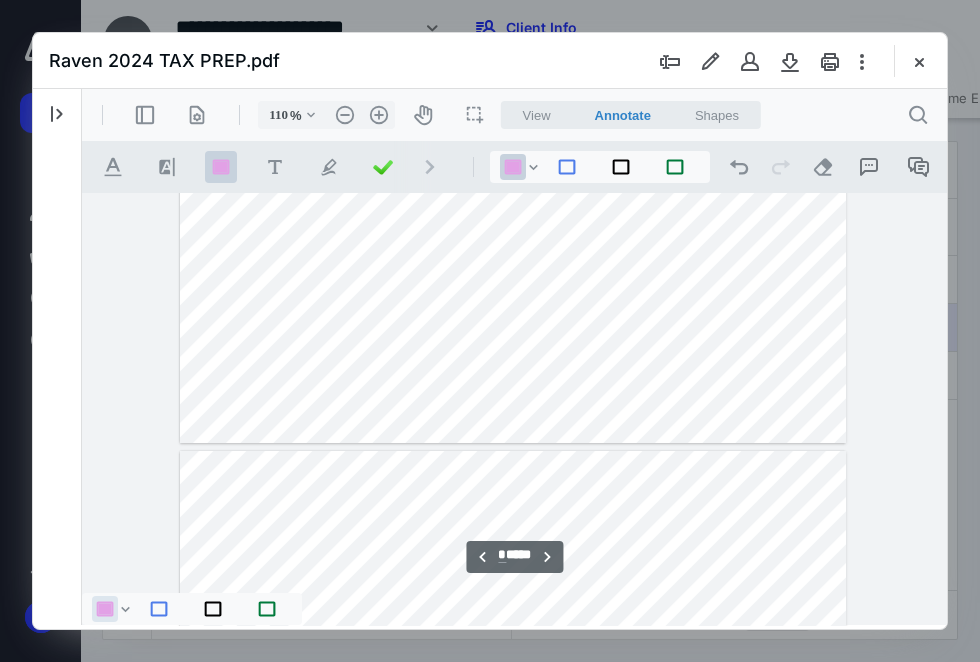 scroll, scrollTop: 7595, scrollLeft: 0, axis: vertical 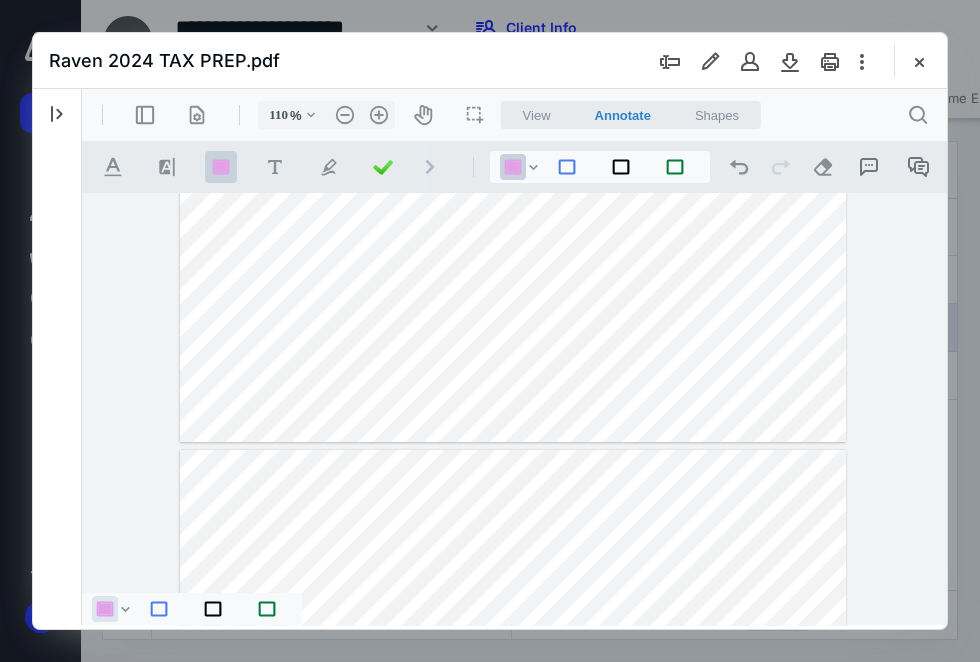 click at bounding box center [513, 10] 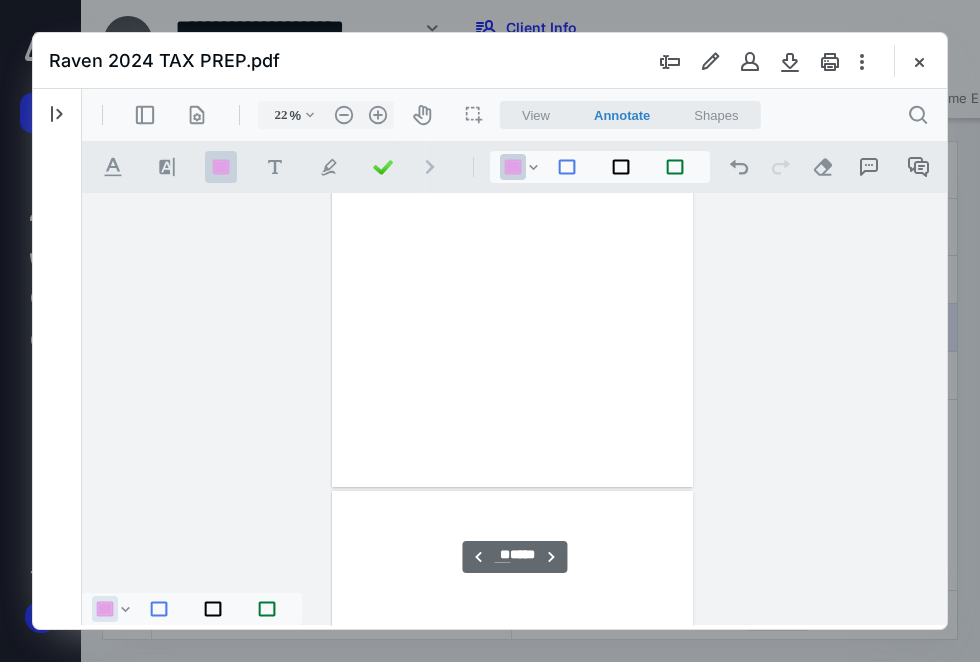 type on "15" 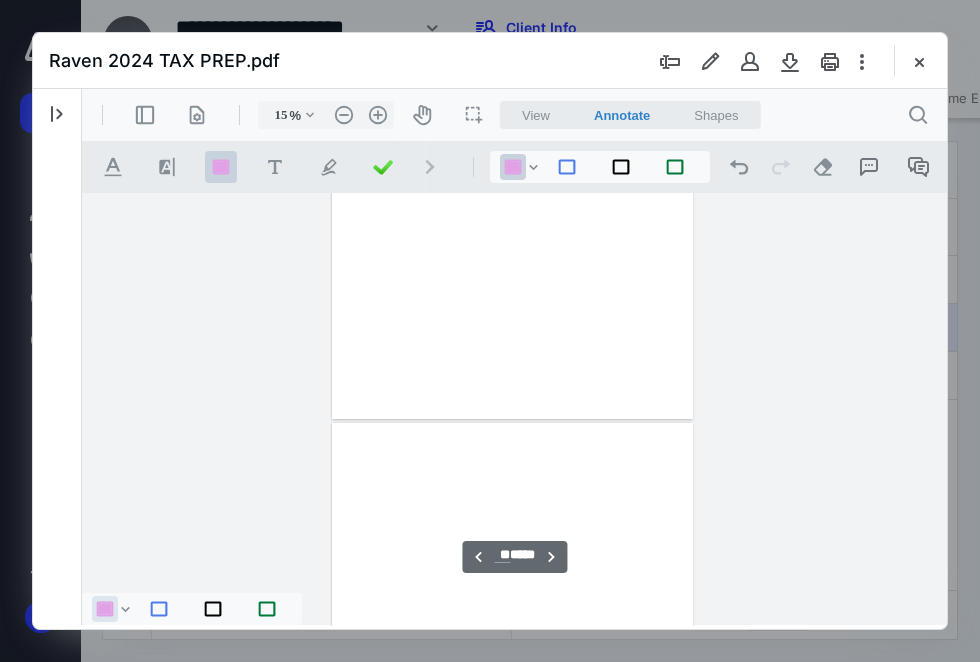 type on "*" 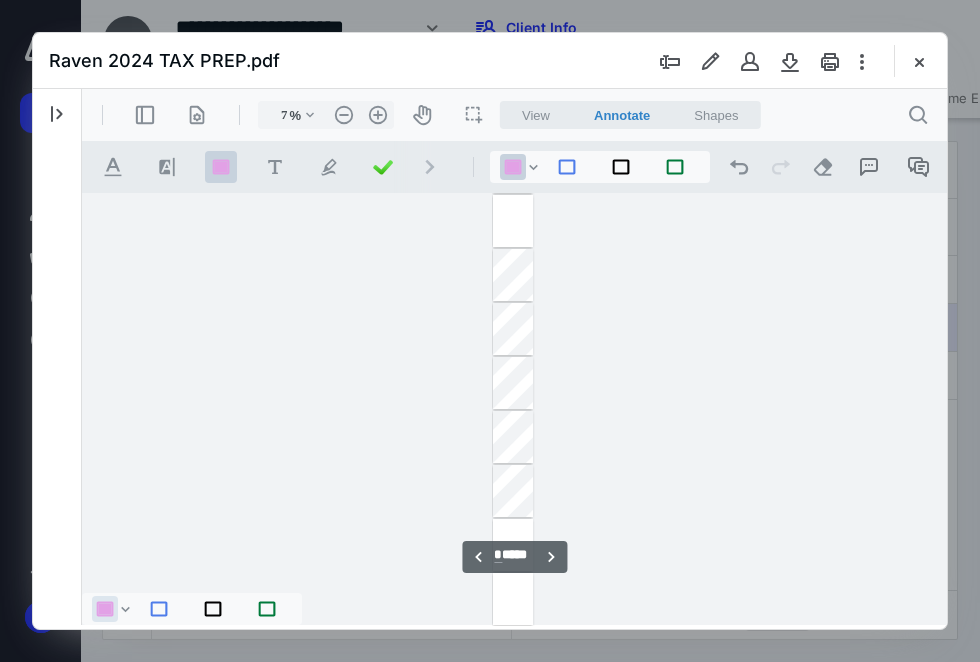 type on "*" 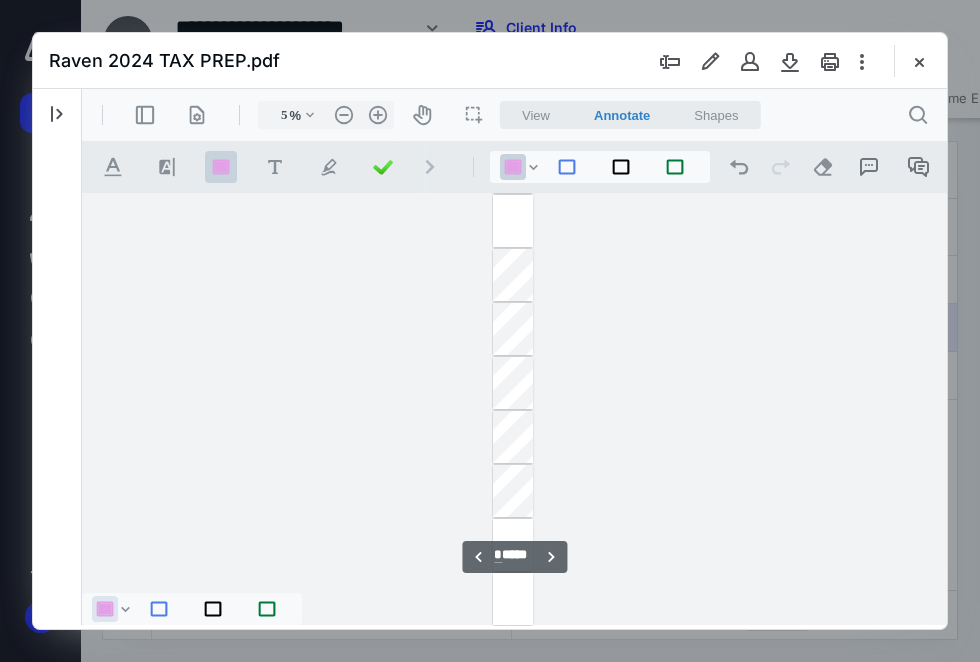 type on "*" 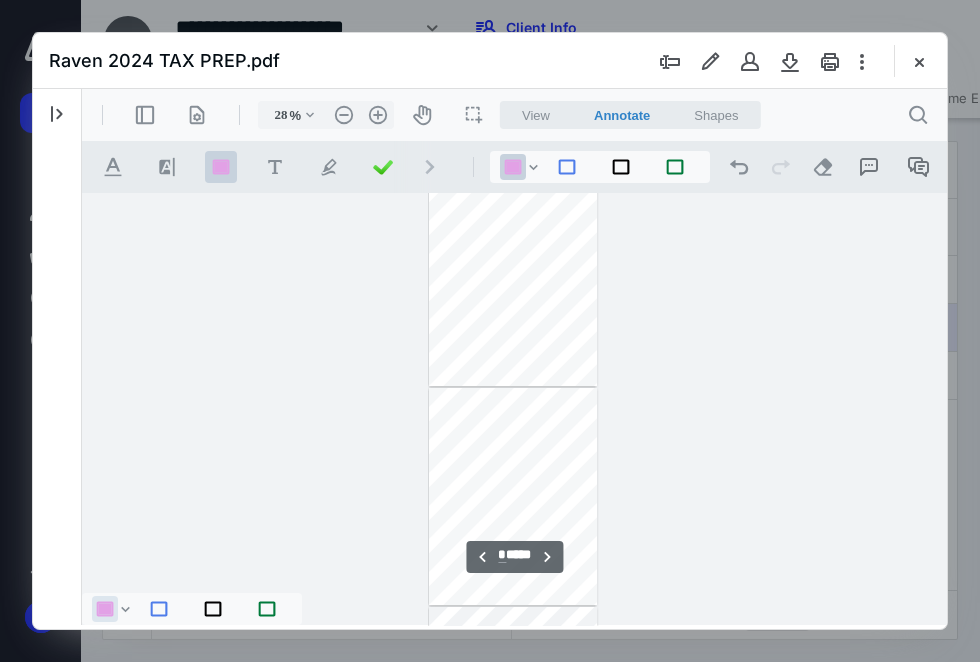 scroll, scrollTop: 607, scrollLeft: 0, axis: vertical 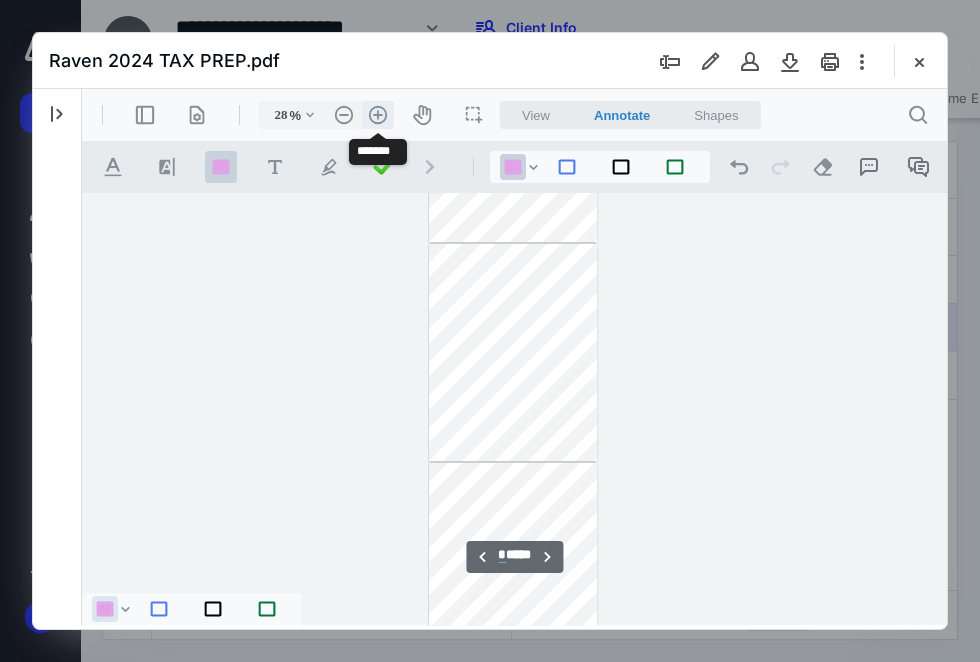 click on ".cls-1{fill:#abb0c4;} icon - header - zoom - in - line" at bounding box center (378, 115) 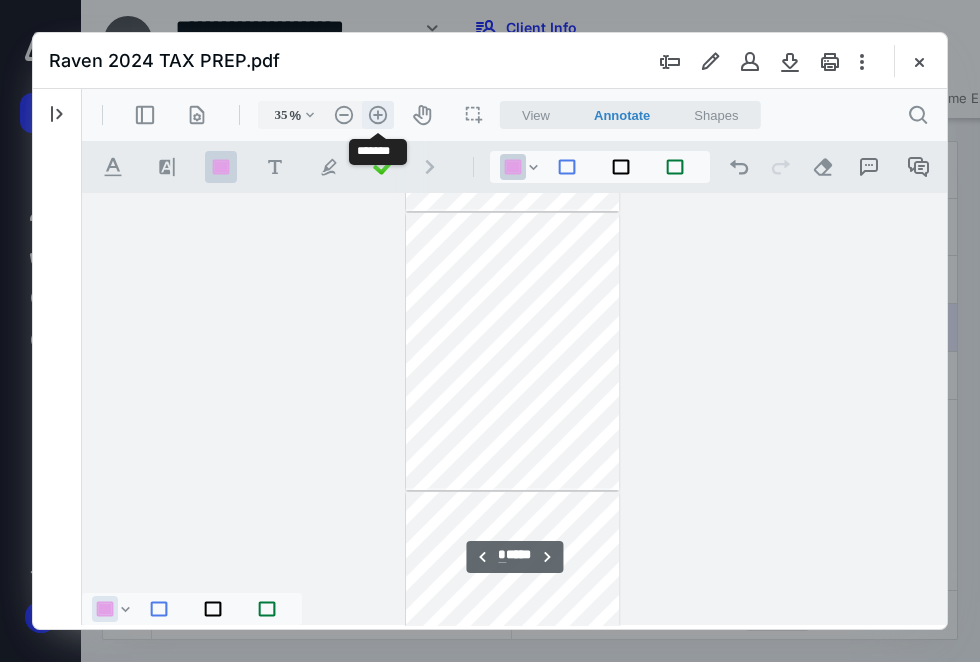click on ".cls-1{fill:#abb0c4;} icon - header - zoom - in - line" at bounding box center (378, 115) 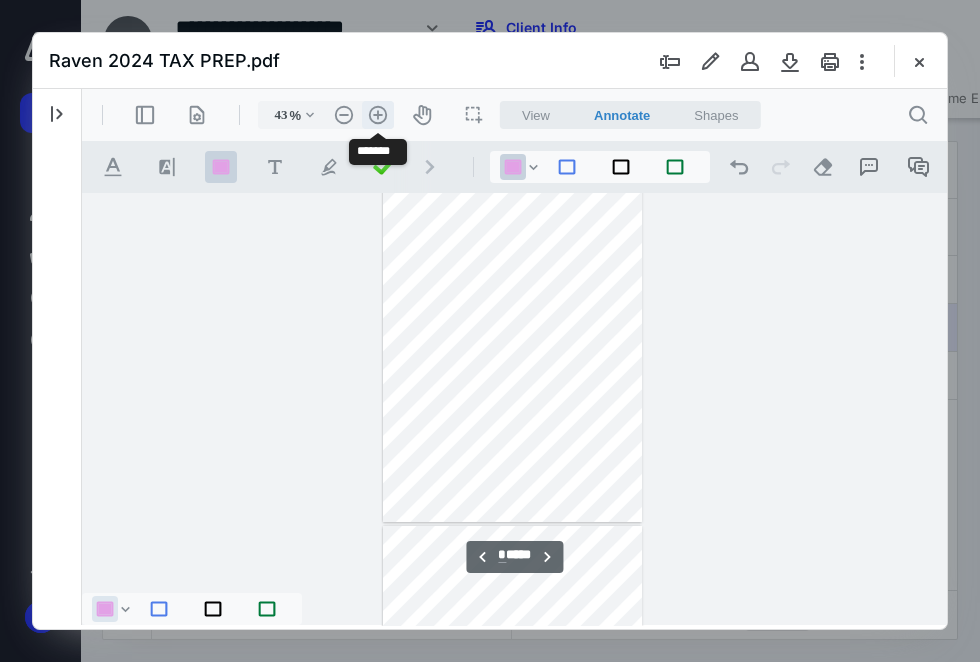 click on ".cls-1{fill:#abb0c4;} icon - header - zoom - in - line" at bounding box center [378, 115] 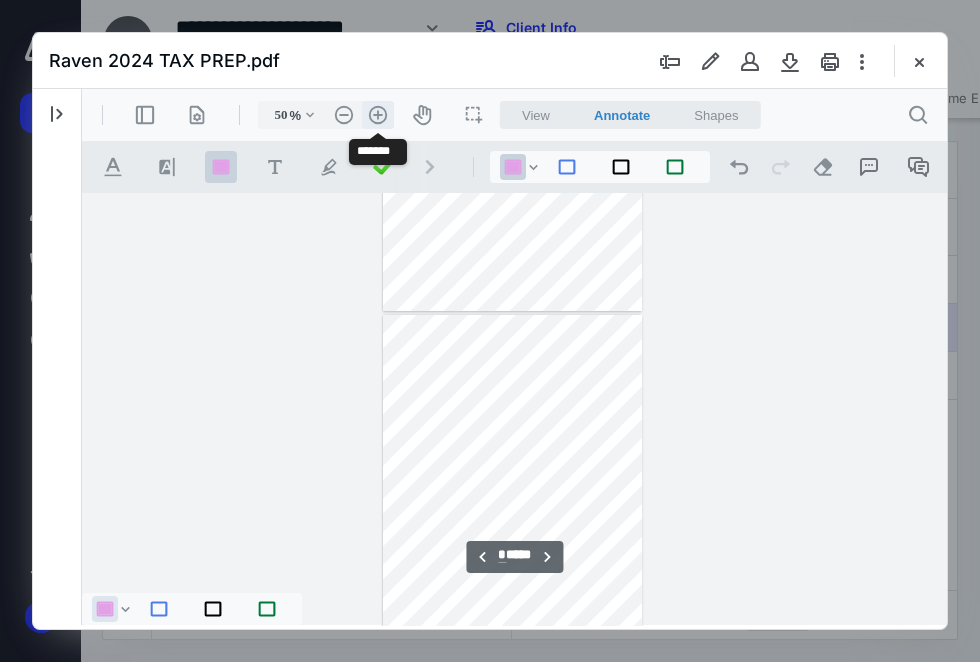 click on ".cls-1{fill:#abb0c4;} icon - header - zoom - in - line" at bounding box center [378, 115] 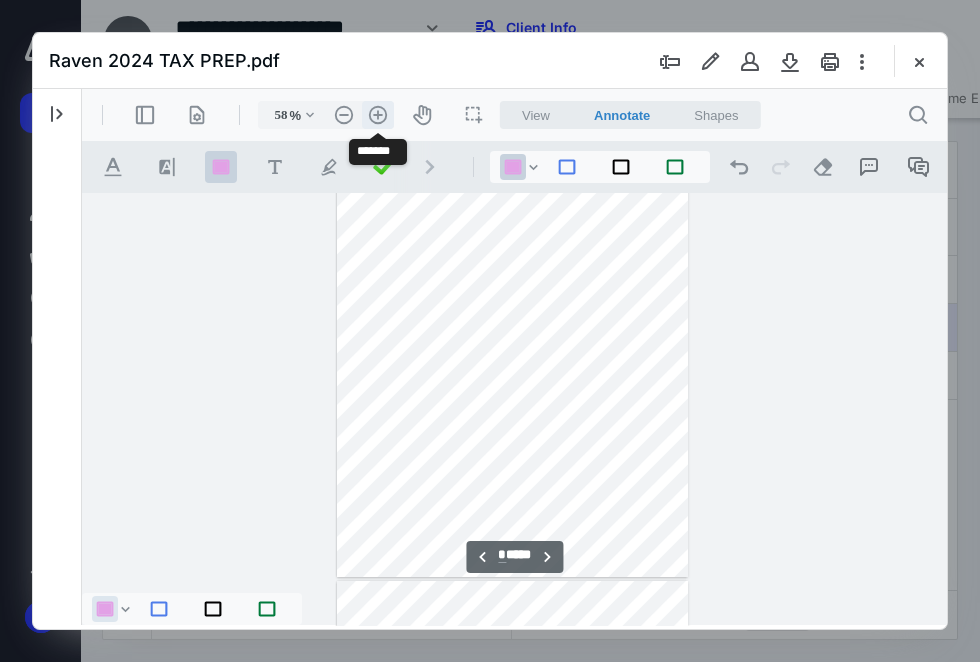 click on ".cls-1{fill:#abb0c4;} icon - header - zoom - in - line" at bounding box center [378, 115] 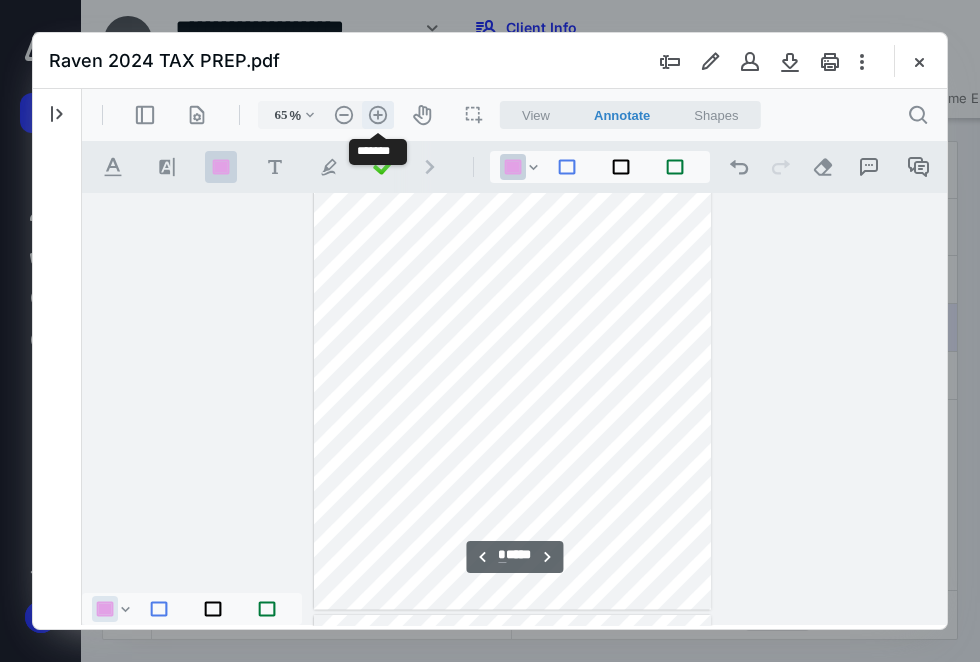 click on ".cls-1{fill:#abb0c4;} icon - header - zoom - in - line" at bounding box center (378, 115) 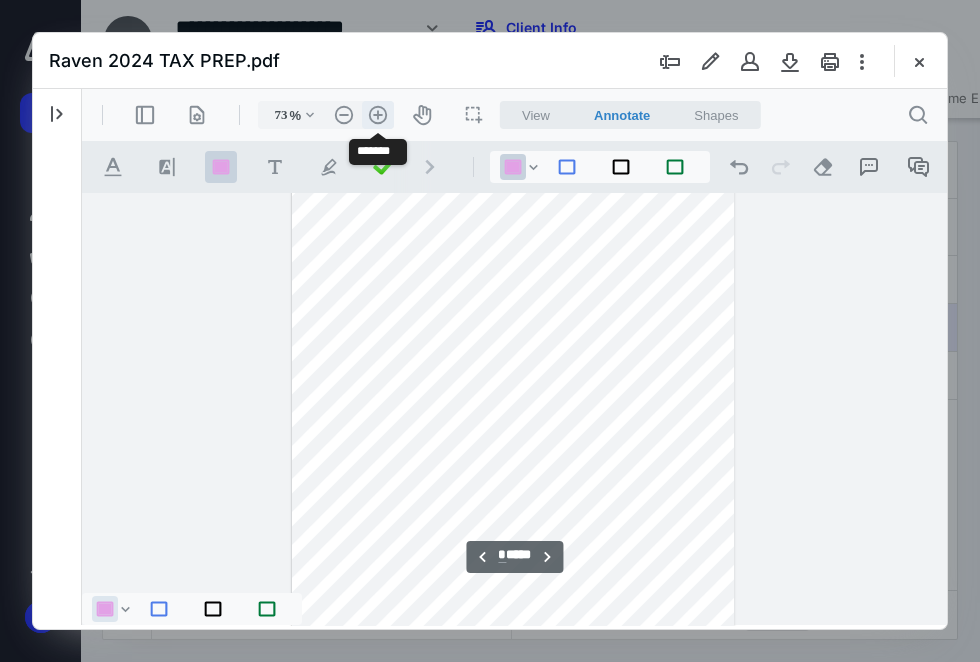 click on ".cls-1{fill:#abb0c4;} icon - header - zoom - in - line" at bounding box center [378, 115] 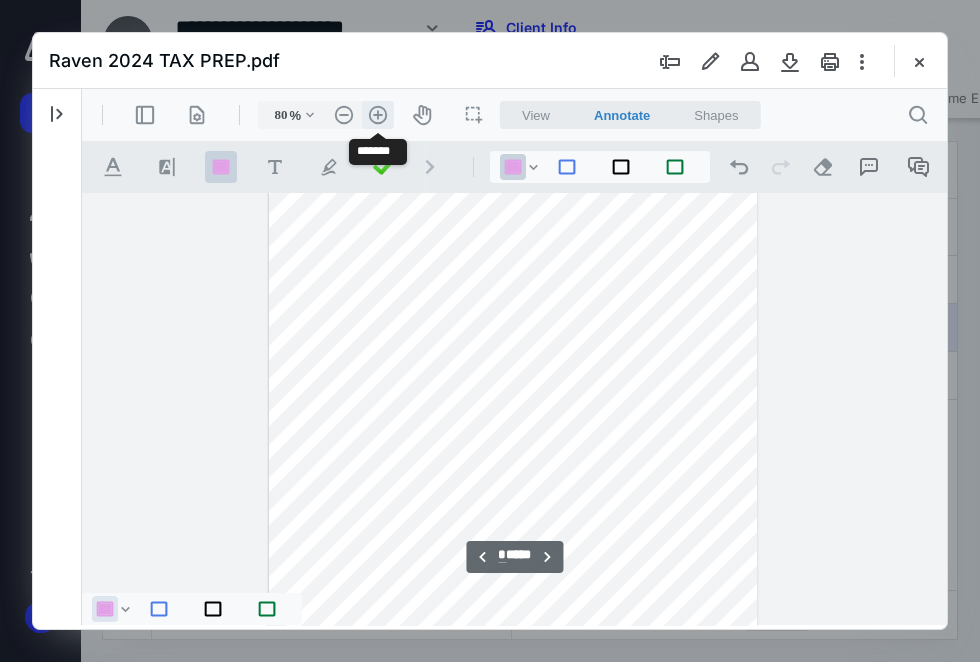 click on ".cls-1{fill:#abb0c4;} icon - header - zoom - in - line" at bounding box center (378, 115) 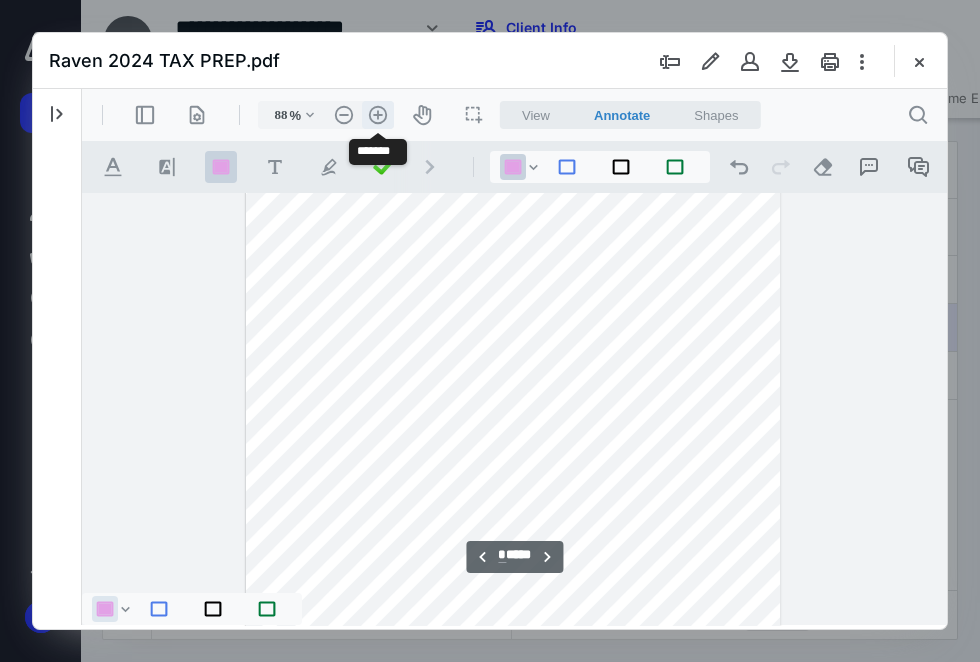 click on ".cls-1{fill:#abb0c4;} icon - header - zoom - in - line" at bounding box center [378, 115] 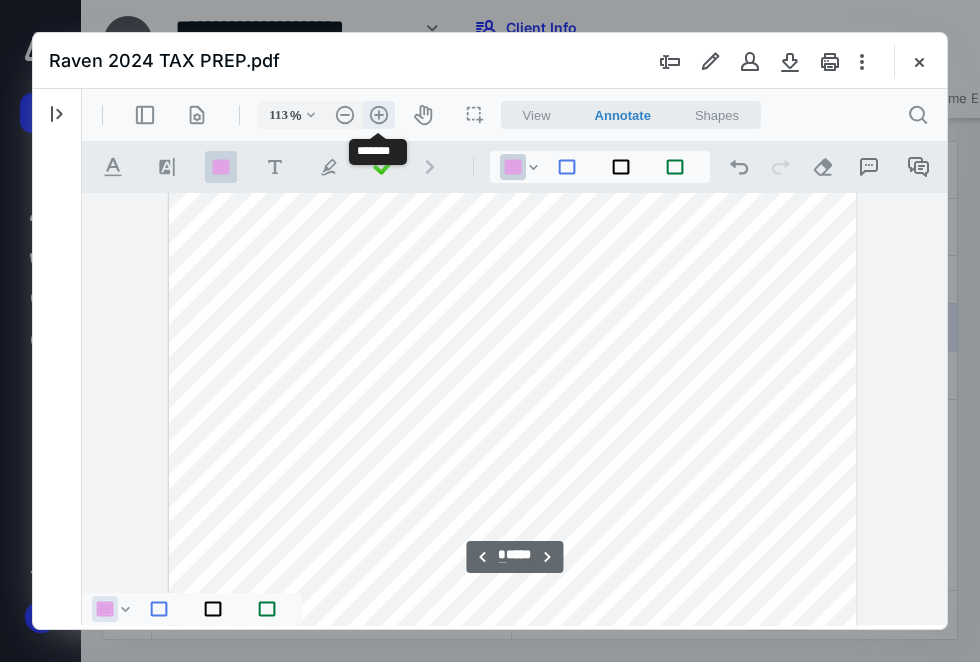click on ".cls-1{fill:#abb0c4;} icon - header - zoom - in - line" at bounding box center (379, 115) 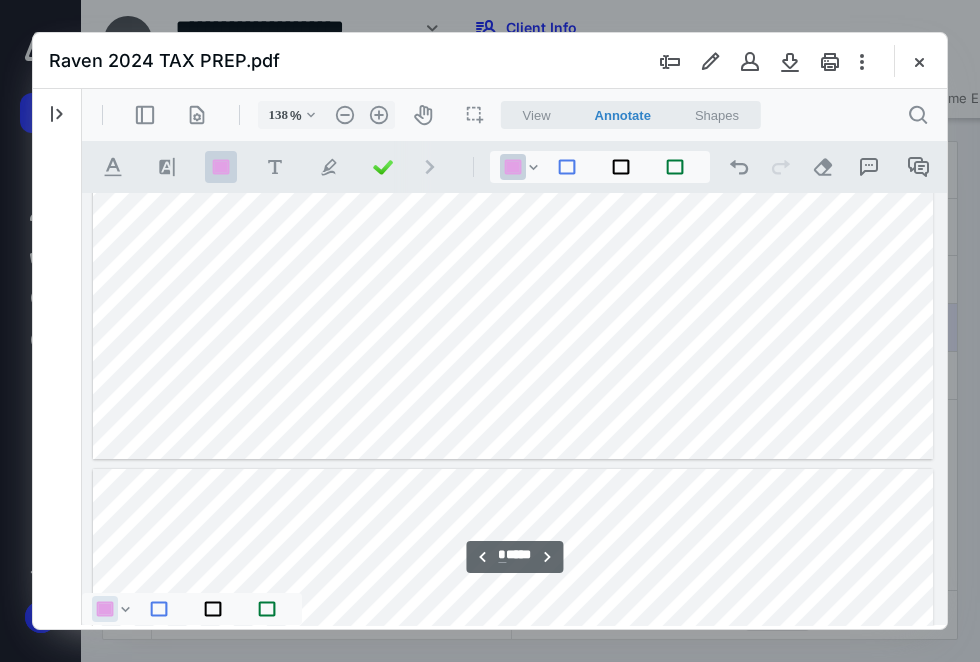 scroll, scrollTop: 9615, scrollLeft: 0, axis: vertical 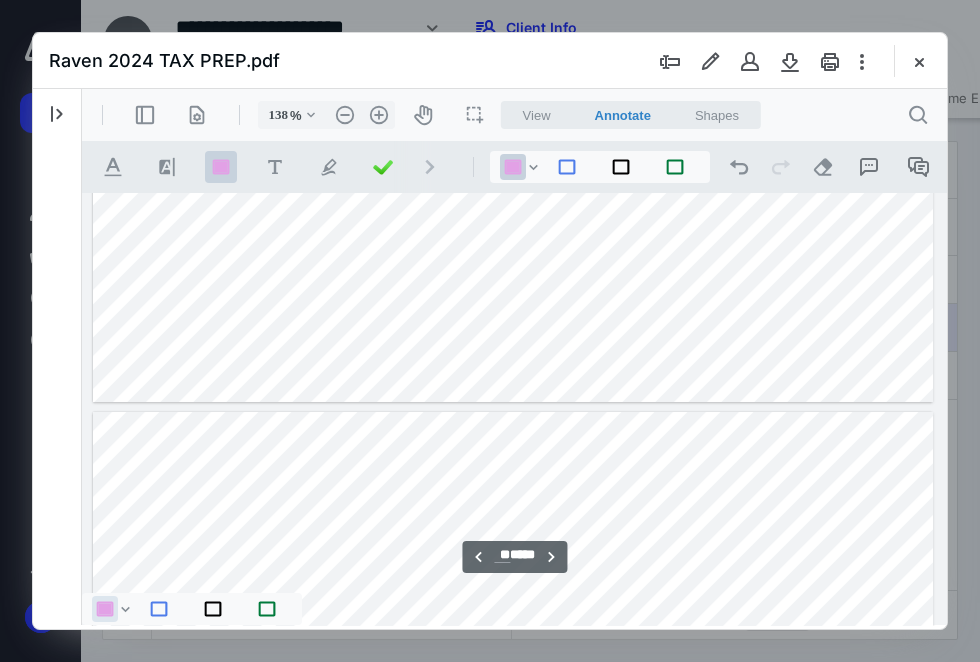 type on "**" 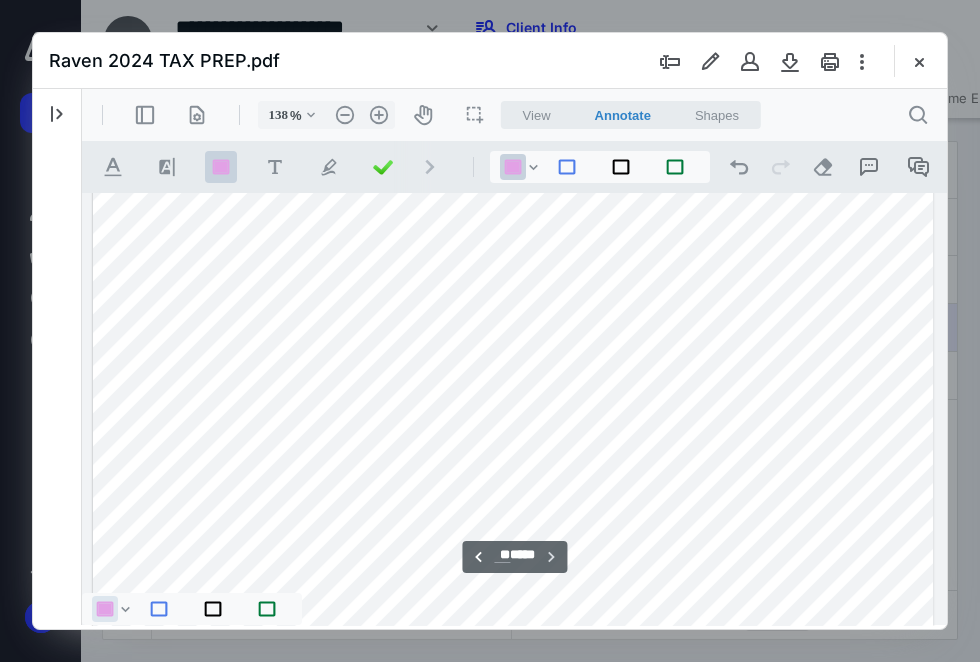 scroll, scrollTop: 12393, scrollLeft: 0, axis: vertical 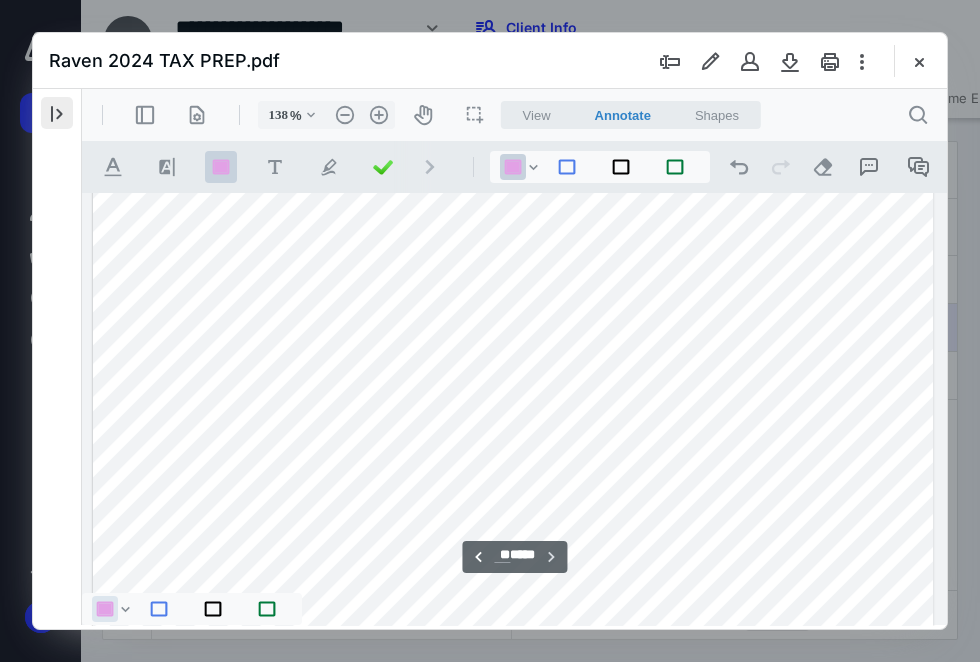 click at bounding box center [57, 113] 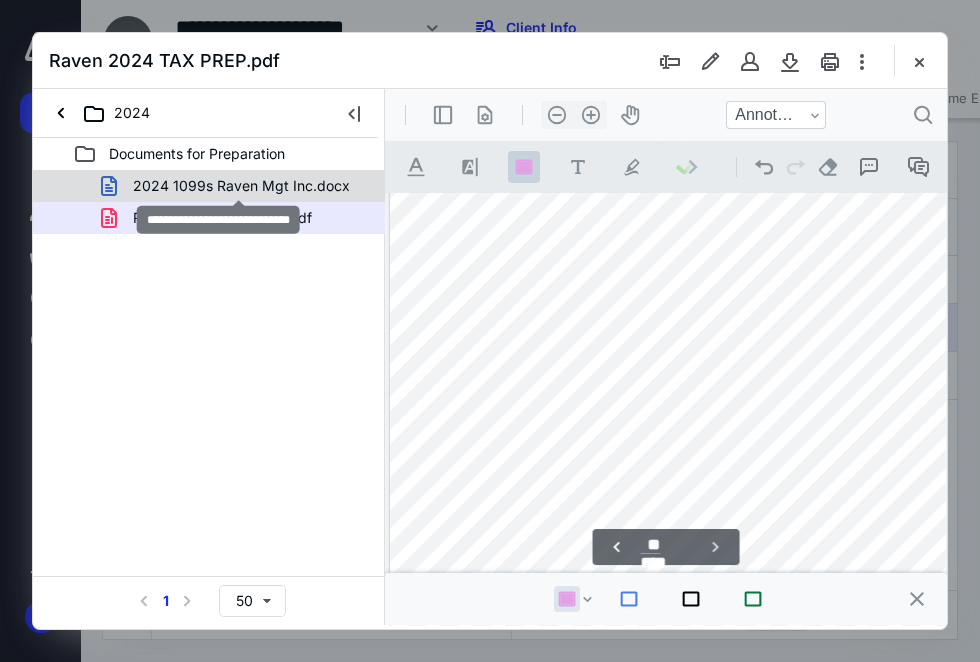 click on "2024 1099s Raven Mgt Inc.docx" at bounding box center (241, 186) 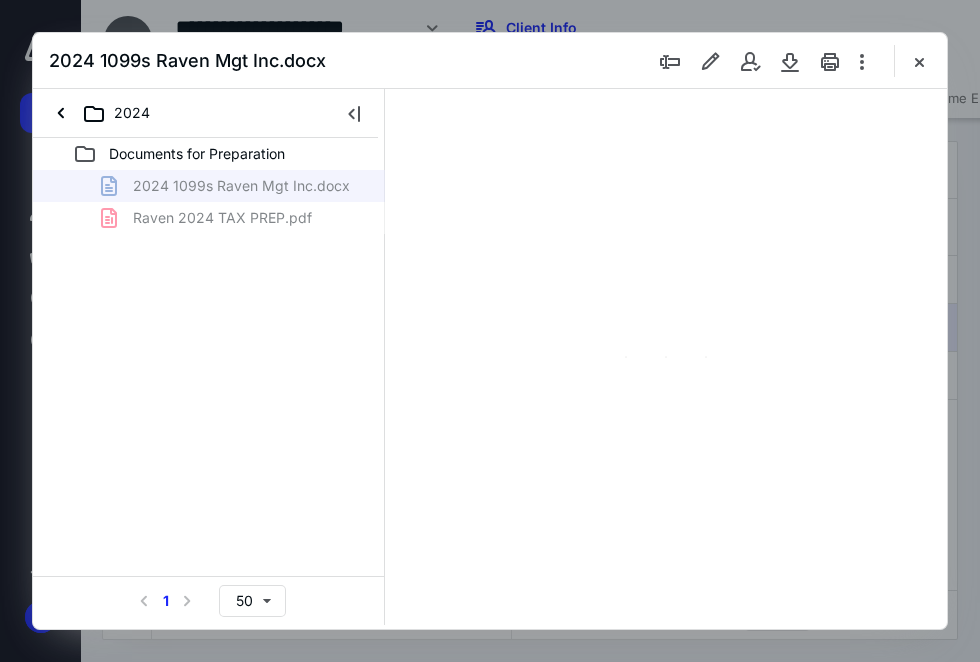 scroll, scrollTop: 0, scrollLeft: 0, axis: both 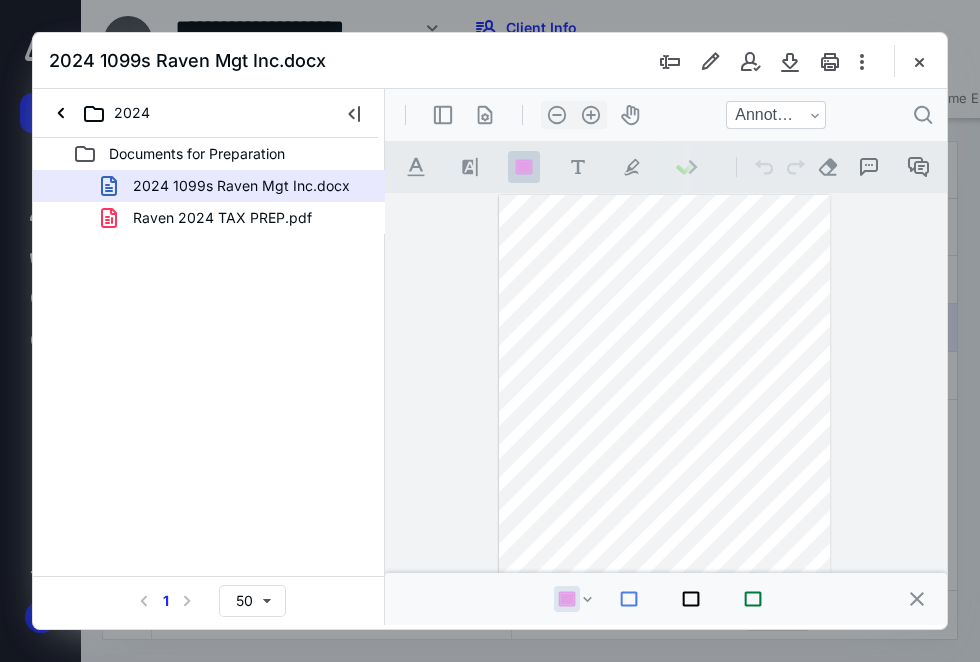 click on "2024 1099s Raven Mgt Inc.docx" at bounding box center [241, 186] 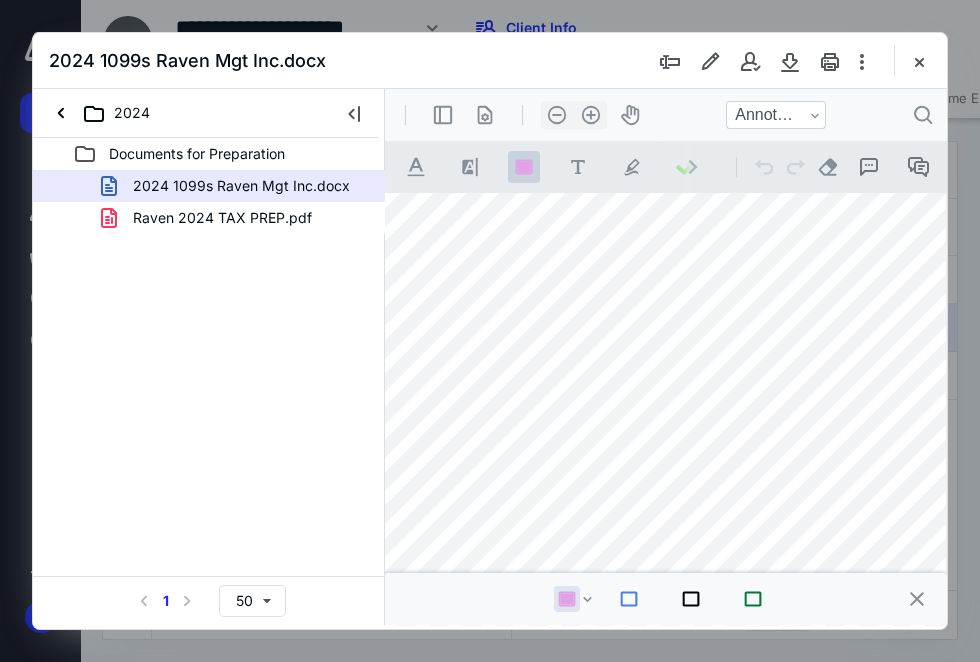 scroll, scrollTop: 242, scrollLeft: 175, axis: both 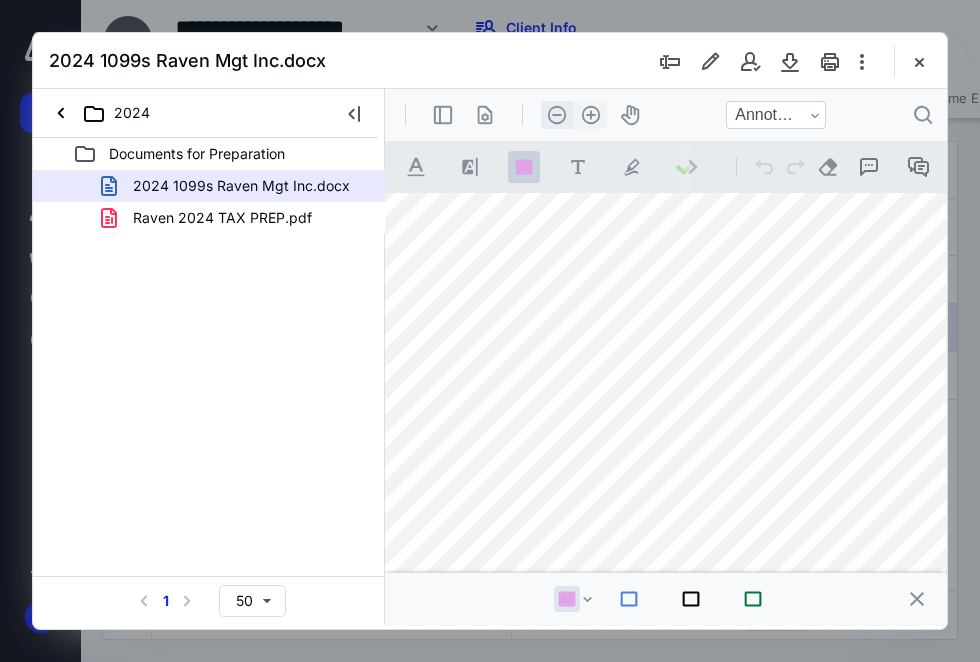 click on ".cls-1{fill:#abb0c4;} icon - header - zoom - out - line" at bounding box center [557, 115] 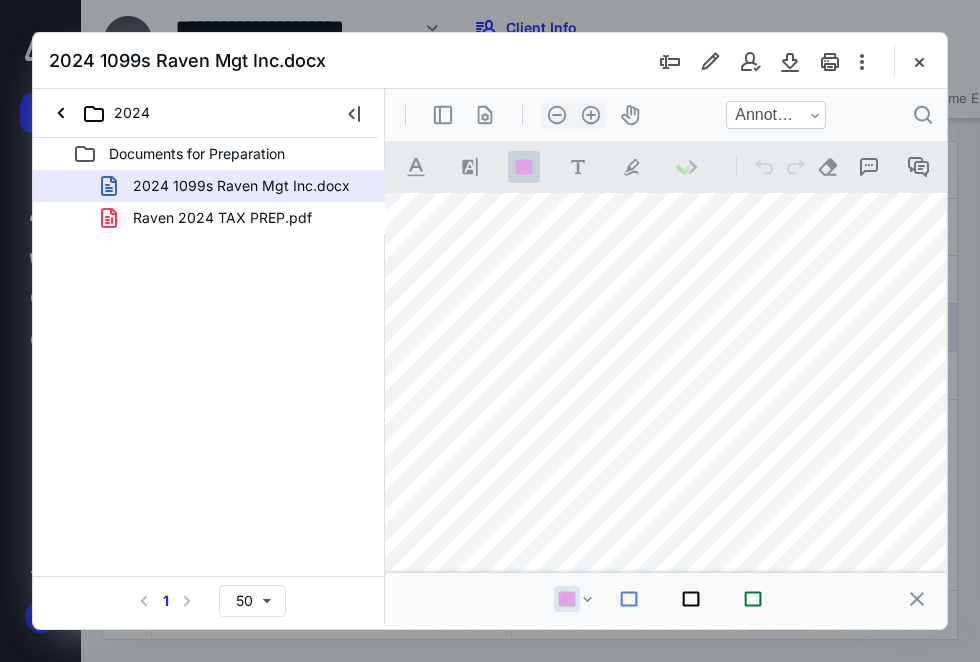 scroll, scrollTop: 425, scrollLeft: 29, axis: both 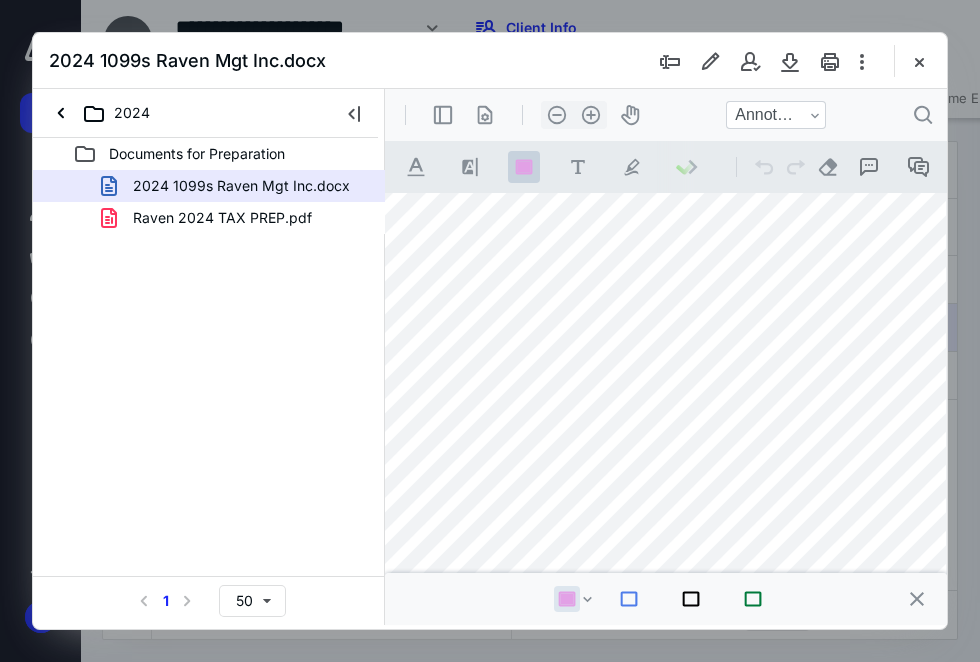 click on "2024 1099s Raven Mgt Inc.docx 2024 Documents for Preparation 2024 1099s Raven Mgt Inc.docx Raven 2024 TAX PREP.pdf Select a page number for more results 1 50" at bounding box center (490, 331) 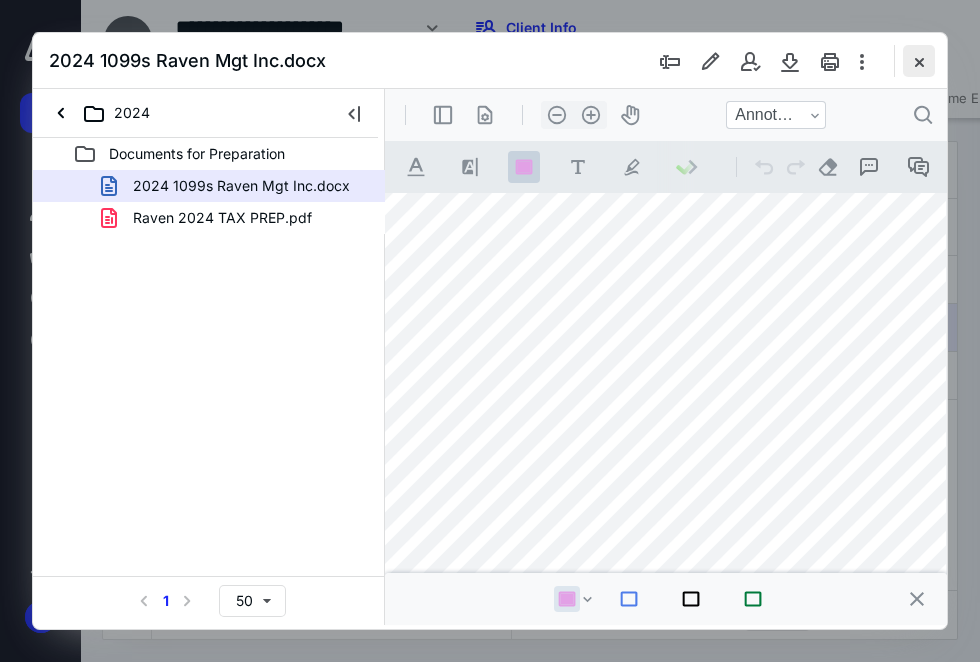 click at bounding box center [919, 61] 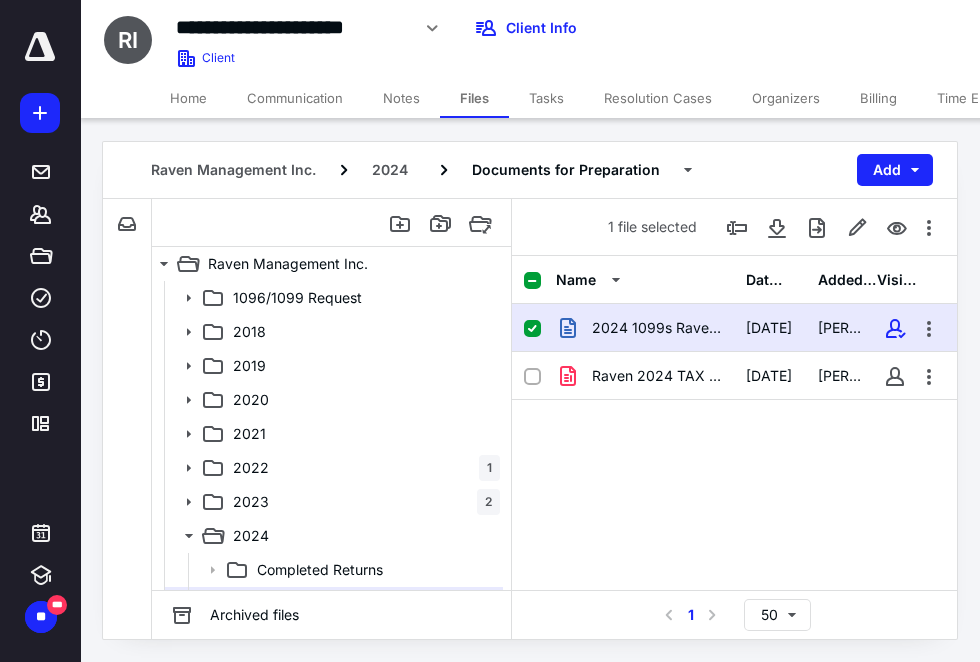 drag, startPoint x: 366, startPoint y: 6, endPoint x: -5, endPoint y: 103, distance: 383.47098 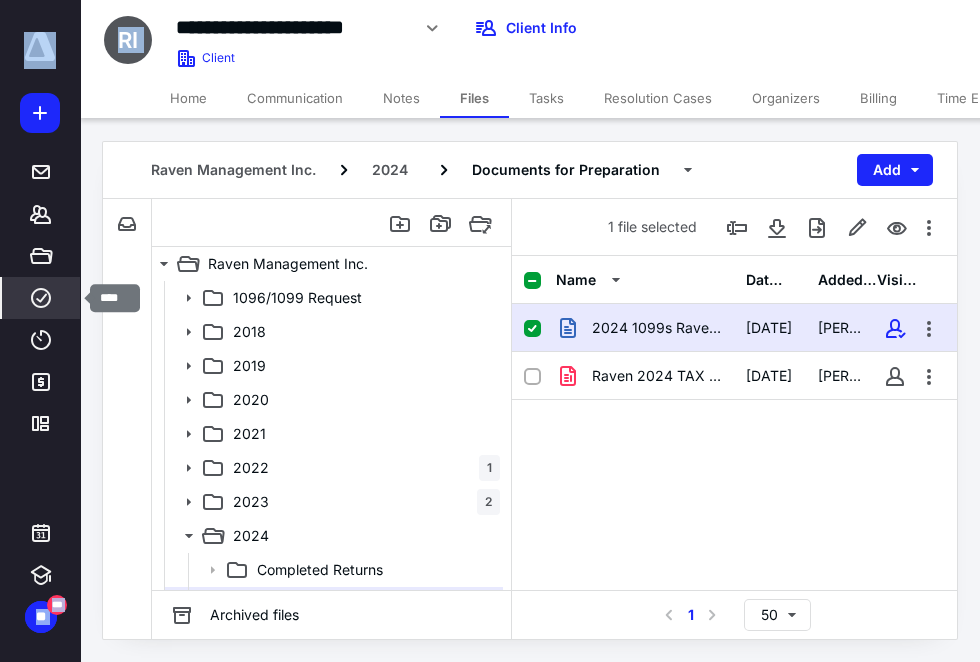 click 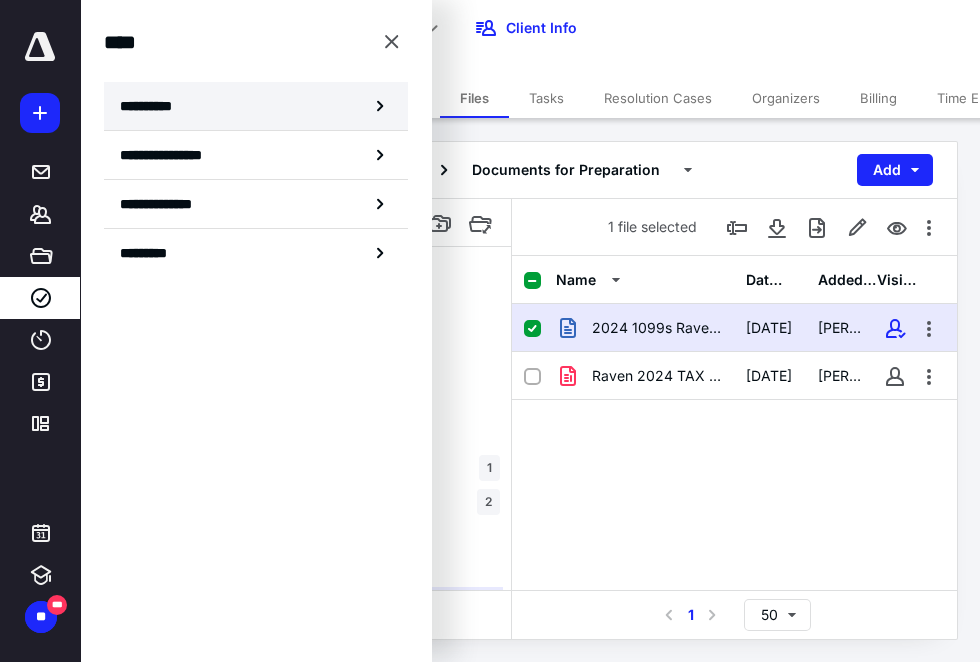 click on "**********" at bounding box center (256, 106) 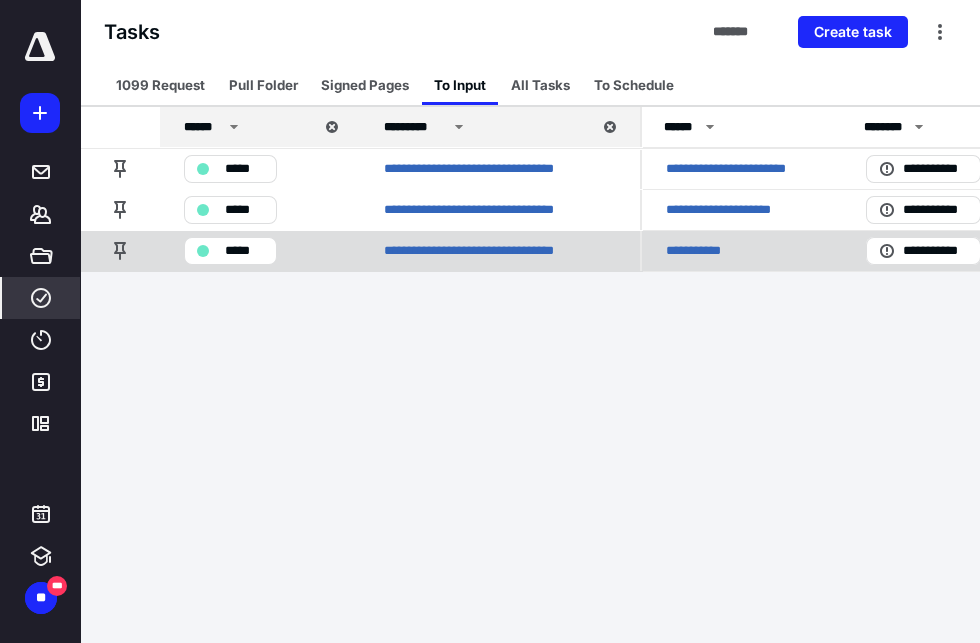click on "**********" at bounding box center (701, 250) 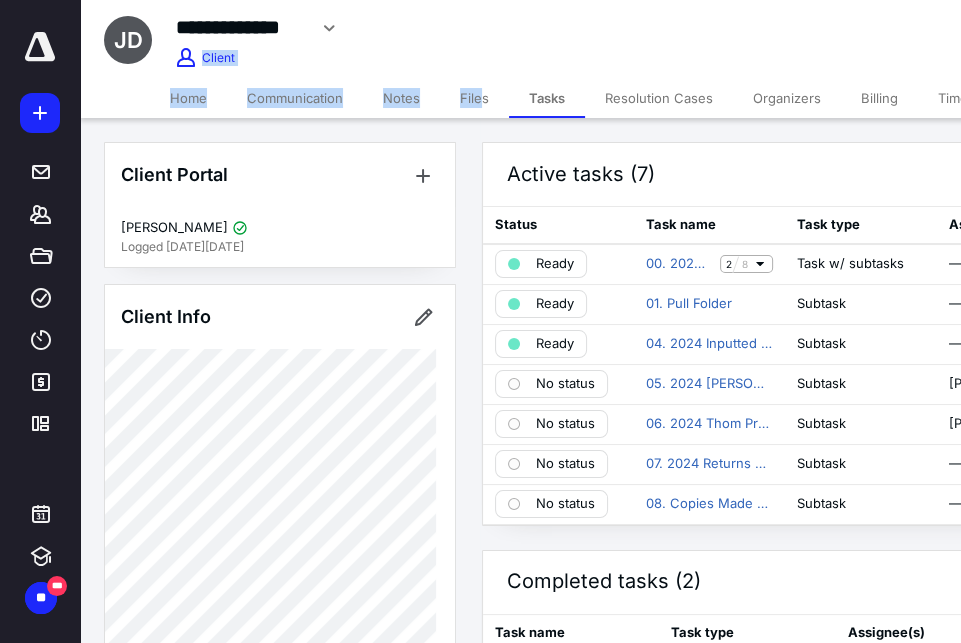 drag, startPoint x: 368, startPoint y: 71, endPoint x: 481, endPoint y: 106, distance: 118.29624 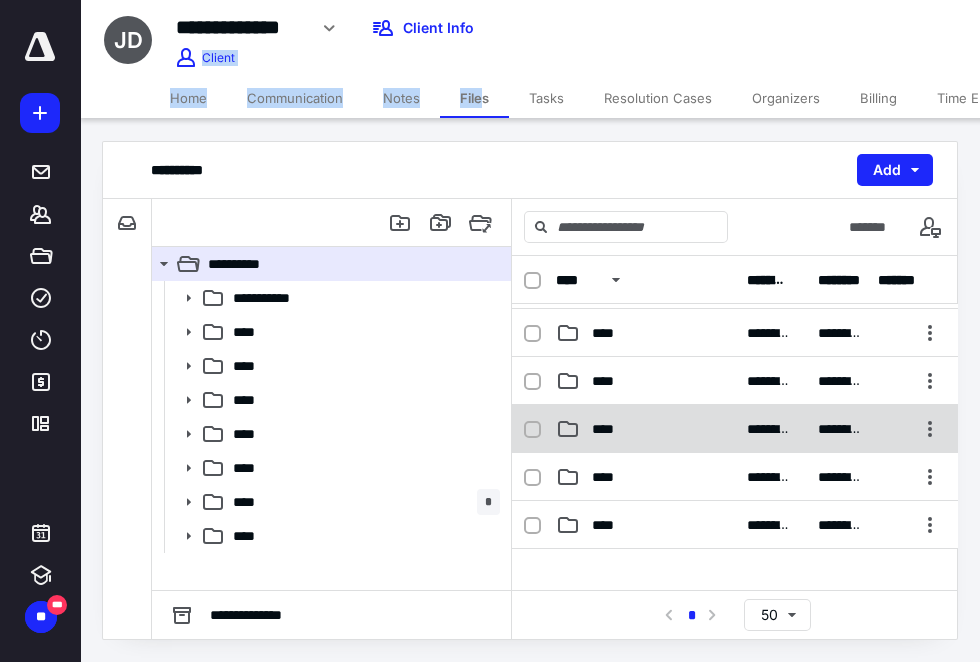scroll, scrollTop: 140, scrollLeft: 0, axis: vertical 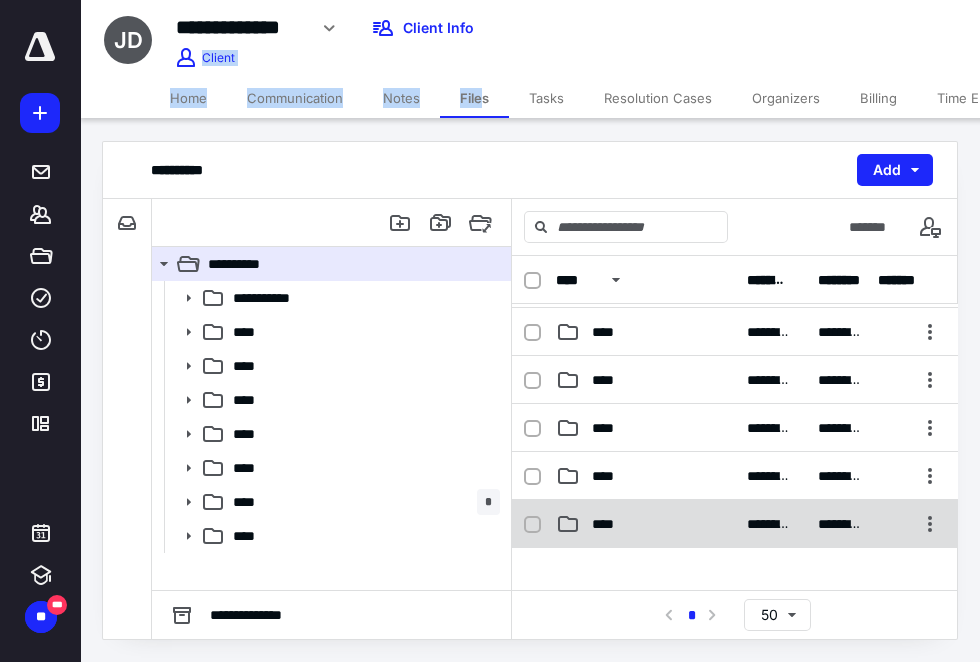 click on "**********" at bounding box center [735, 524] 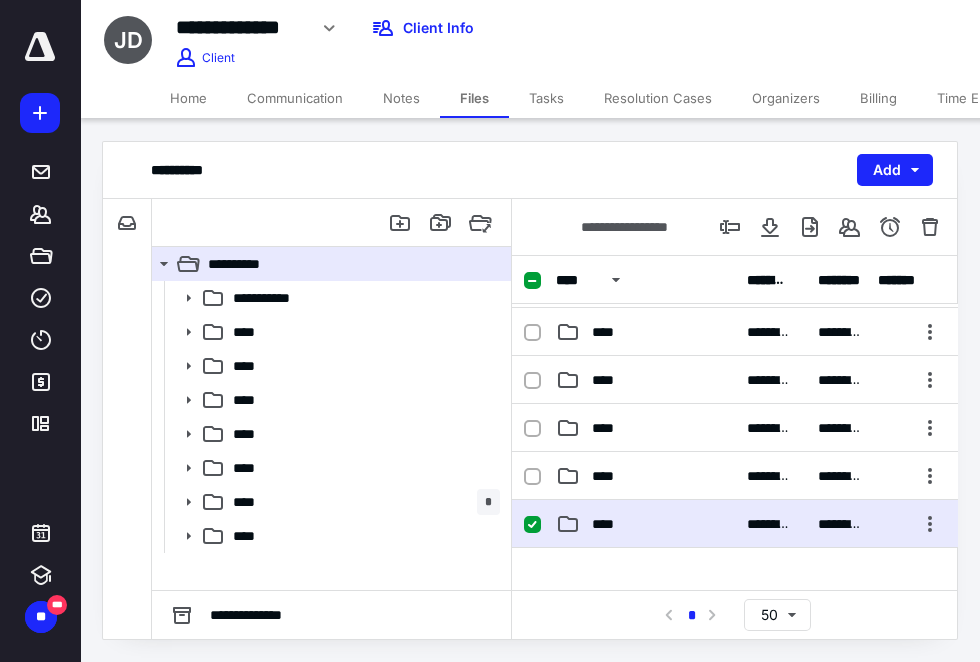 click on "**********" at bounding box center [735, 524] 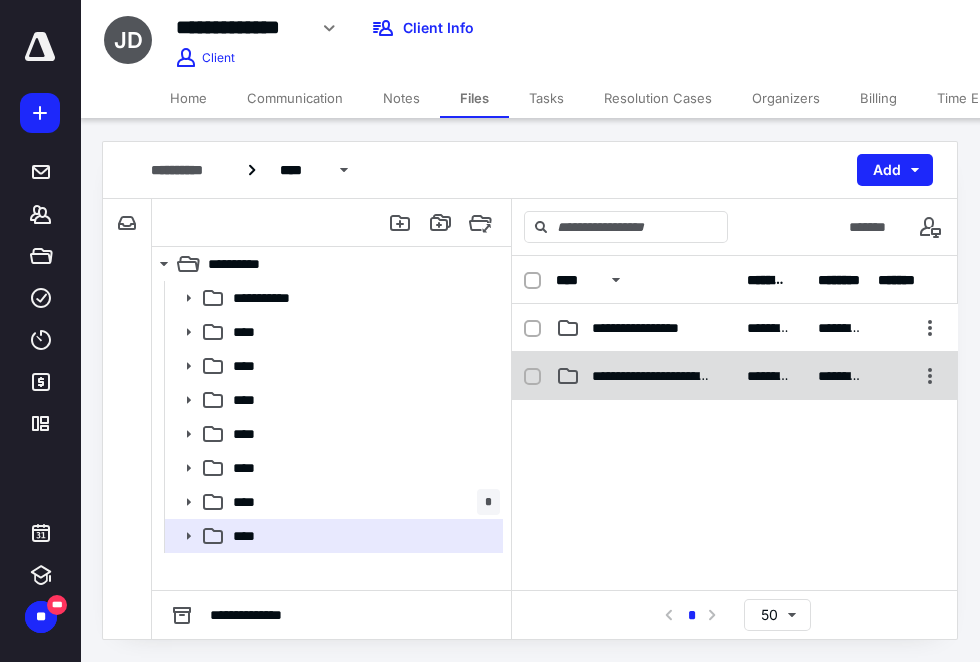 click 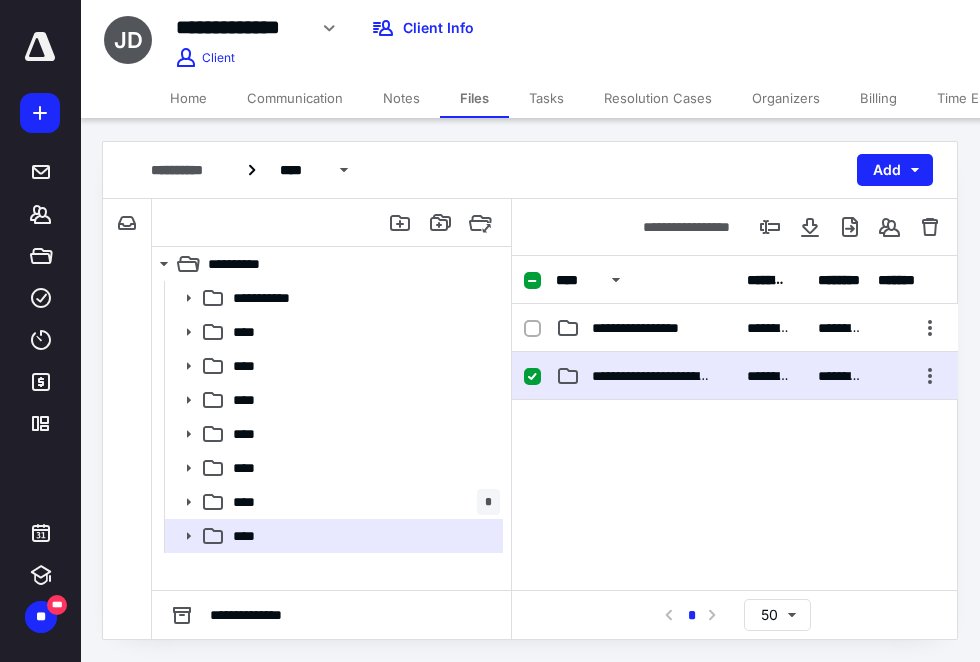 click 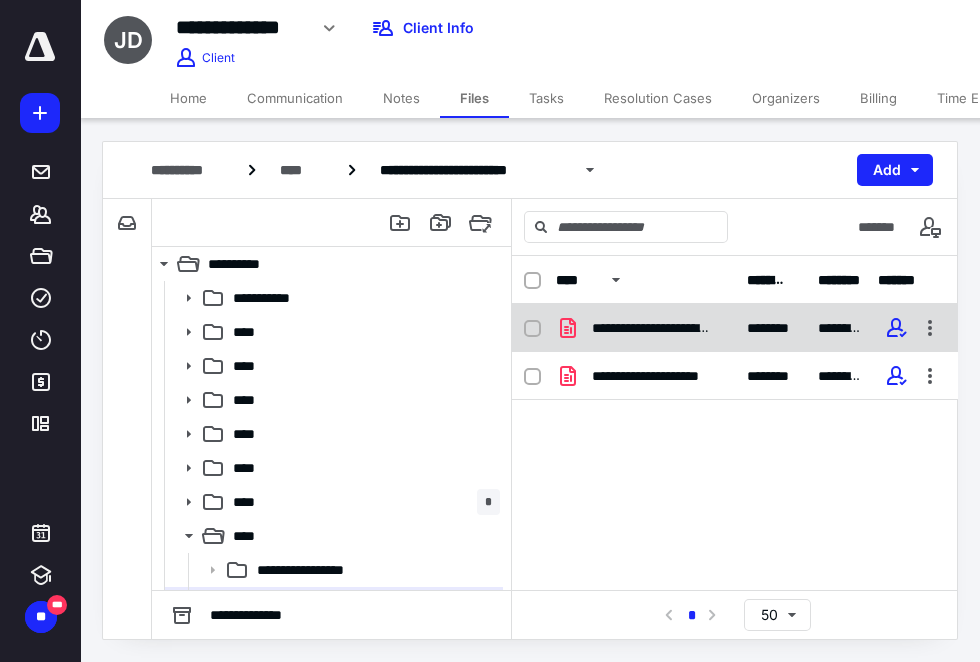 click on "**********" at bounding box center (735, 328) 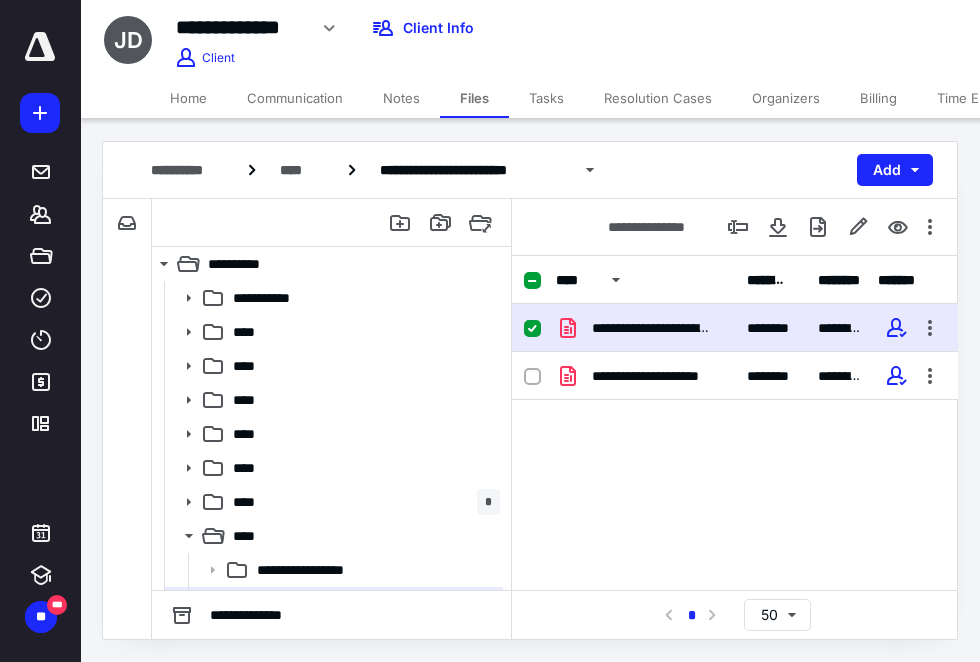 click on "**********" at bounding box center (735, 328) 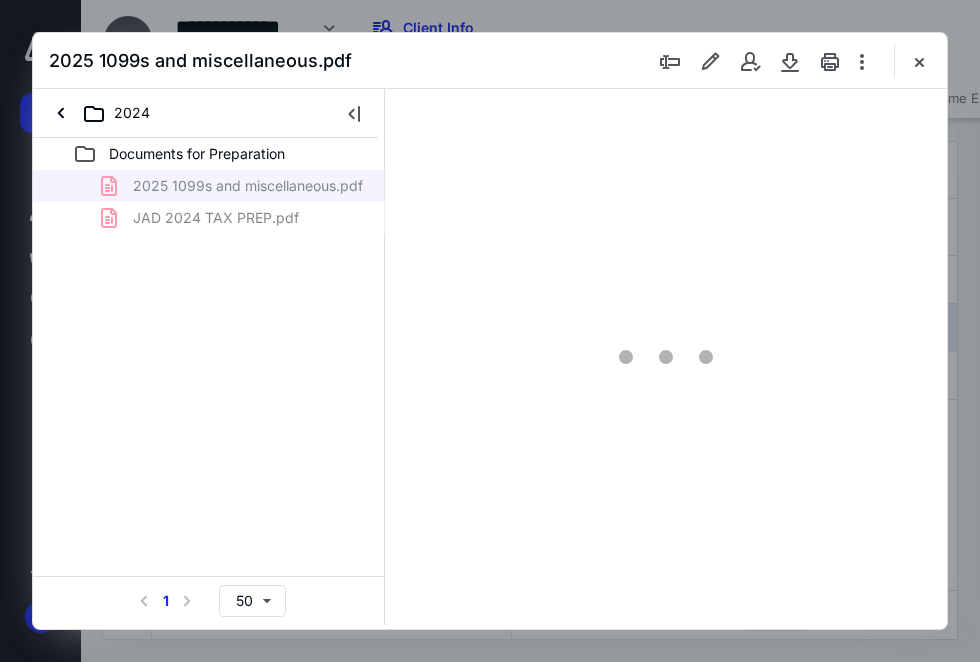 scroll, scrollTop: 0, scrollLeft: 0, axis: both 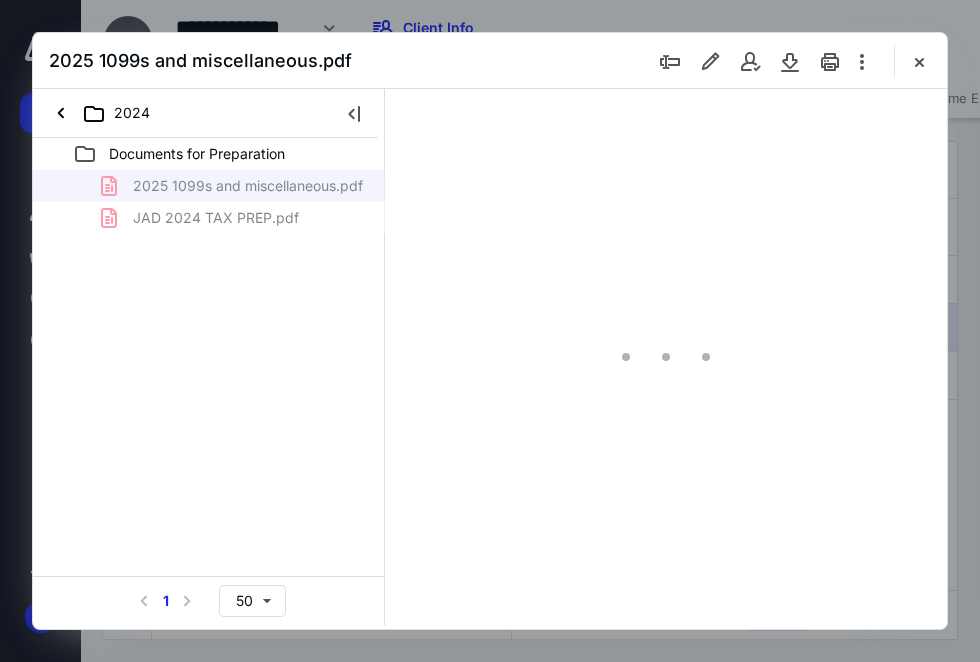 click at bounding box center [666, 357] 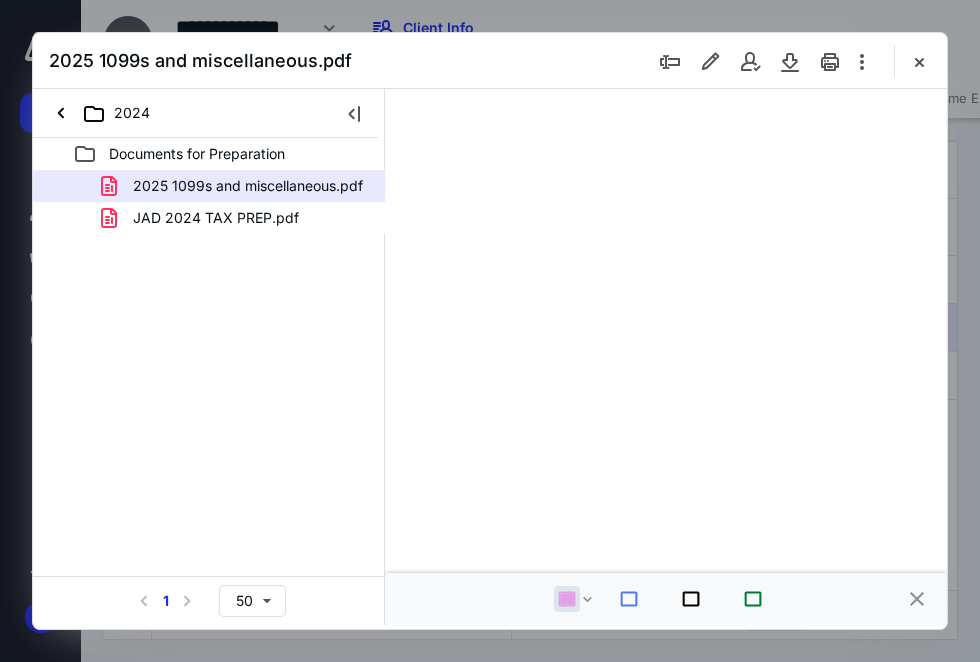 scroll, scrollTop: 105, scrollLeft: 0, axis: vertical 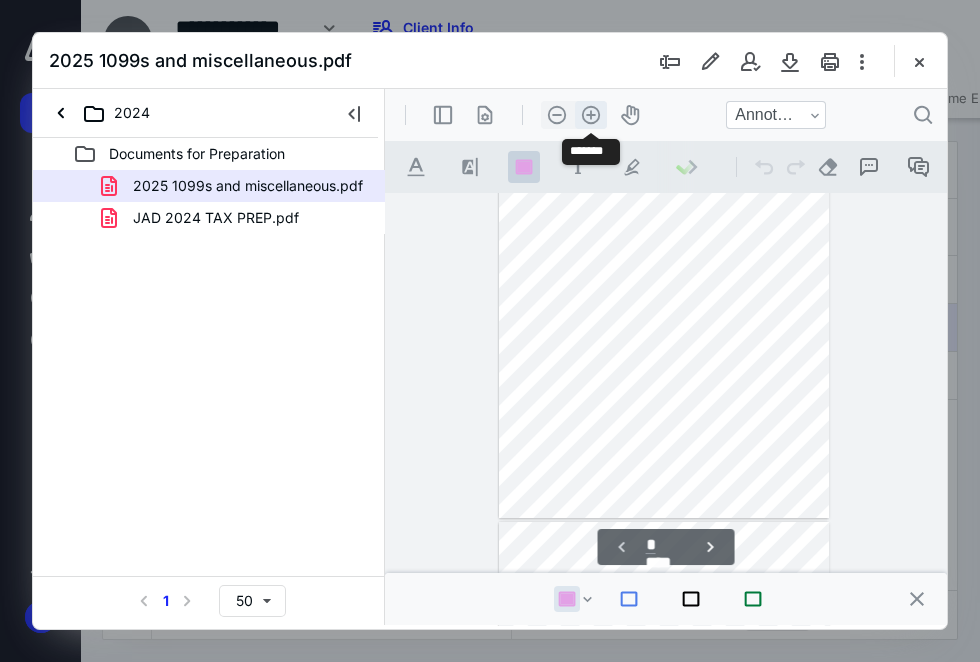 click on ".cls-1{fill:#abb0c4;} icon - header - zoom - in - line" at bounding box center [591, 115] 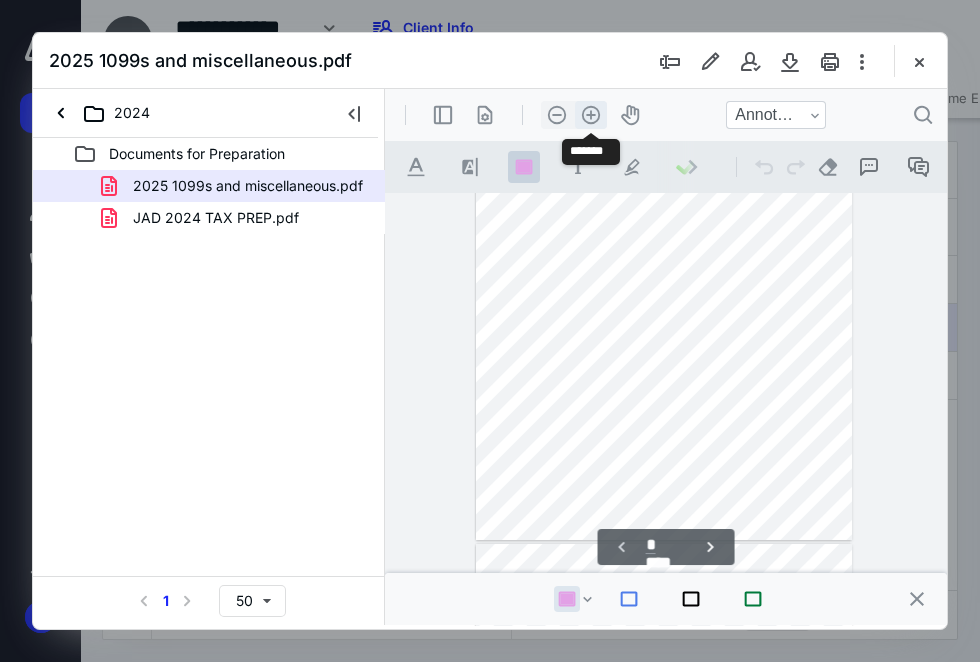 click on ".cls-1{fill:#abb0c4;} icon - header - zoom - in - line" at bounding box center (591, 115) 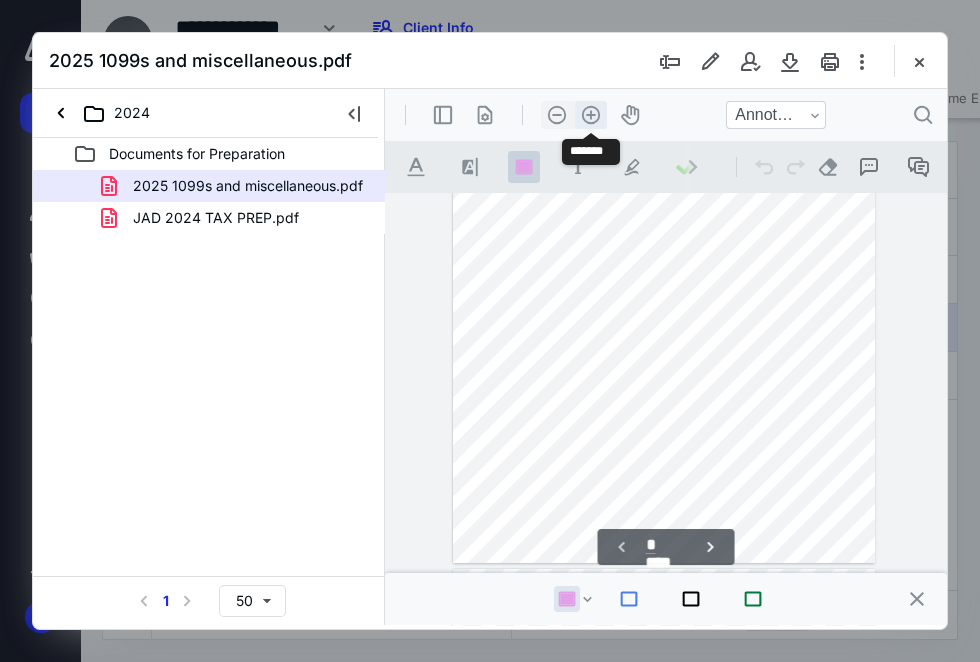 click on ".cls-1{fill:#abb0c4;} icon - header - zoom - in - line" at bounding box center [591, 115] 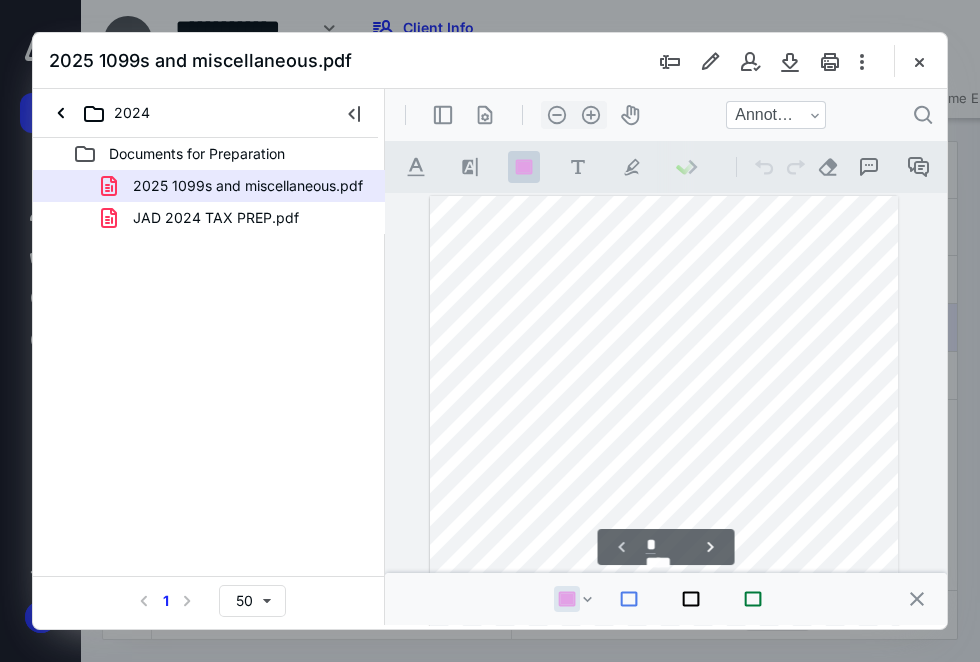 scroll, scrollTop: 0, scrollLeft: 0, axis: both 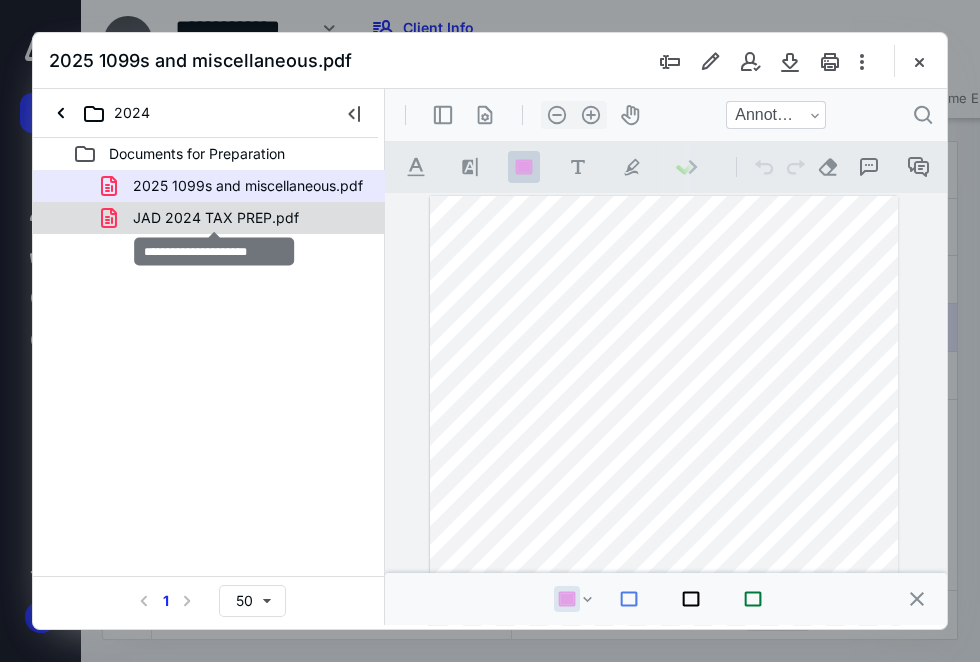 click on "JAD 2024 TAX PREP.pdf" at bounding box center (216, 218) 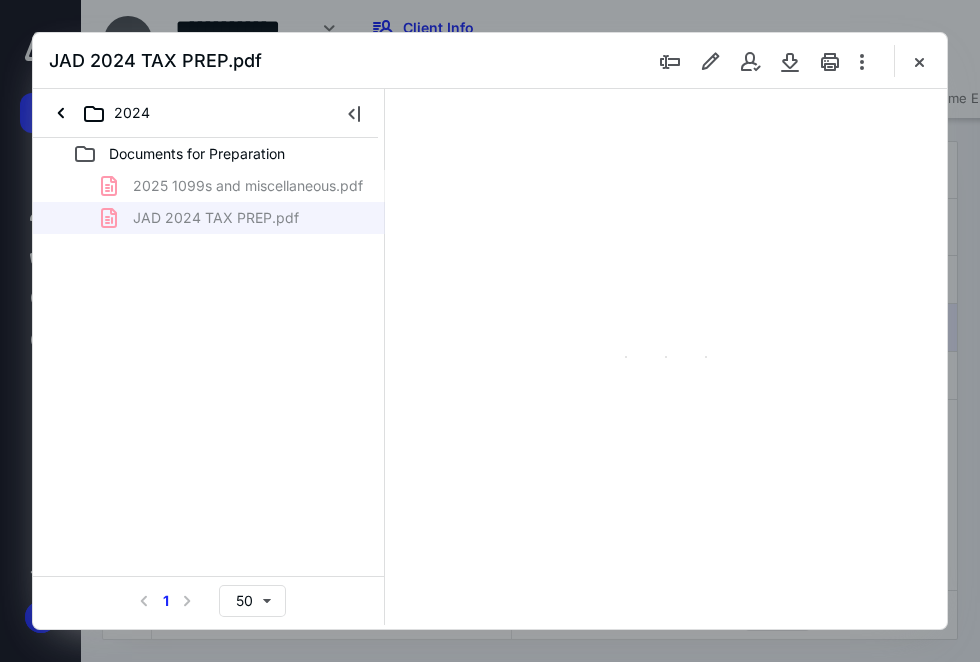 click on "2025 1099s and miscellaneous.pdf JAD 2024 TAX PREP.pdf" at bounding box center [209, 202] 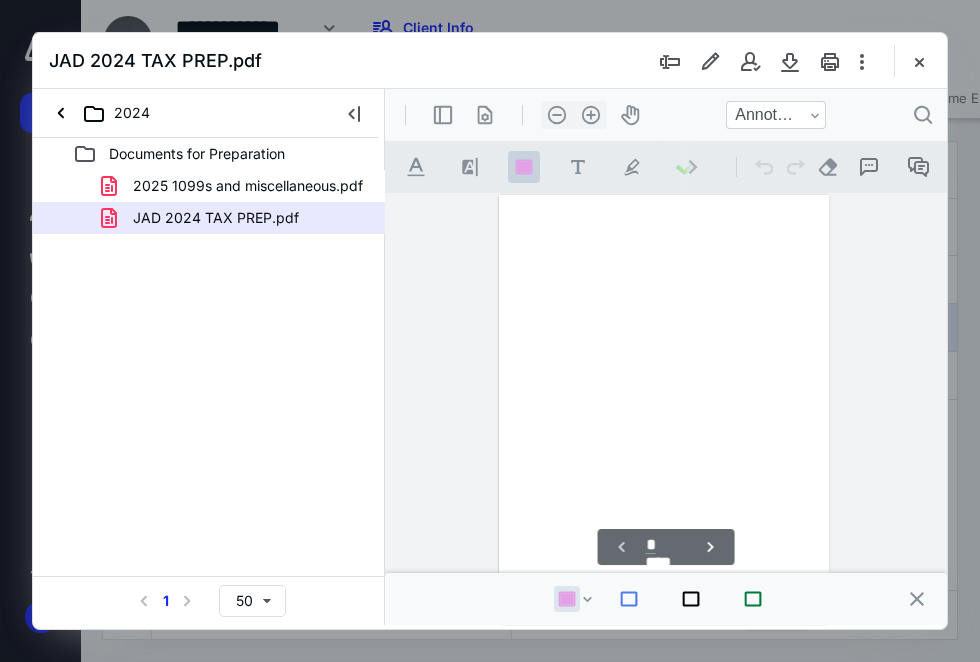 scroll, scrollTop: 105, scrollLeft: 0, axis: vertical 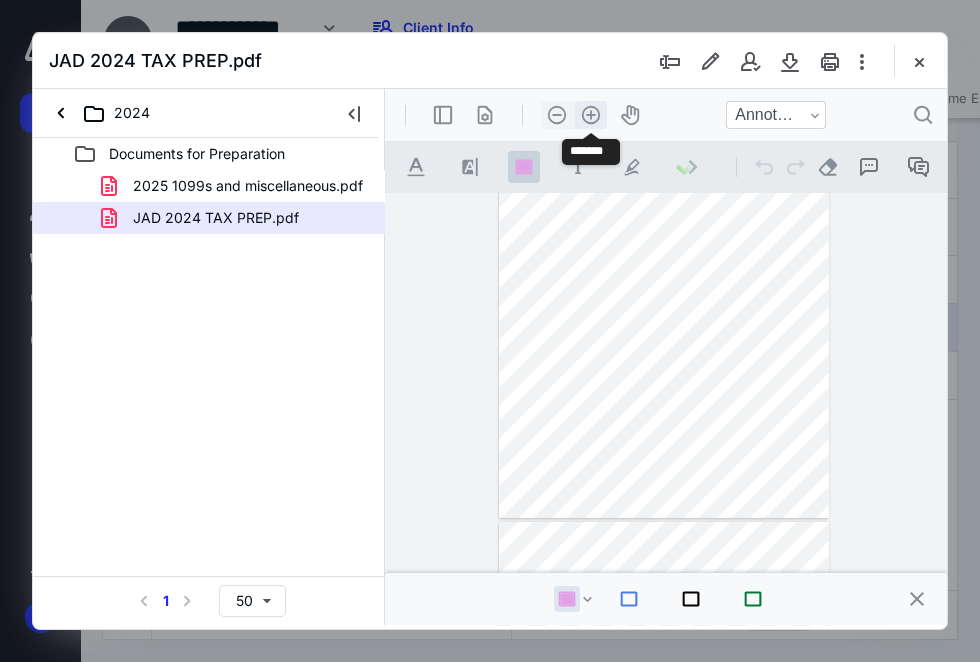 click on ".cls-1{fill:#abb0c4;} icon - header - zoom - in - line" at bounding box center [591, 115] 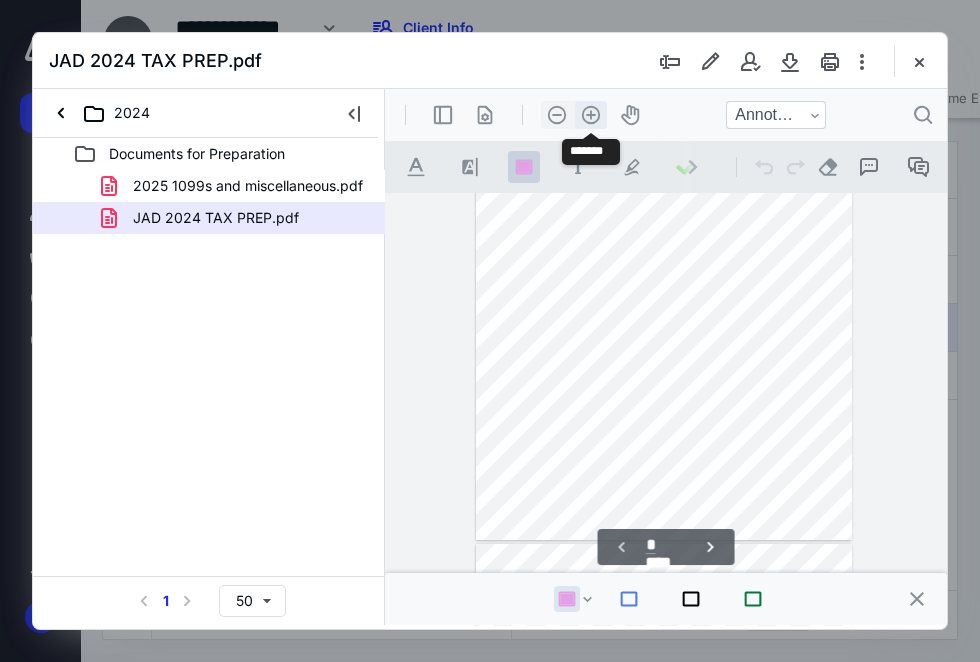 click on ".cls-1{fill:#abb0c4;} icon - header - zoom - in - line" at bounding box center (591, 115) 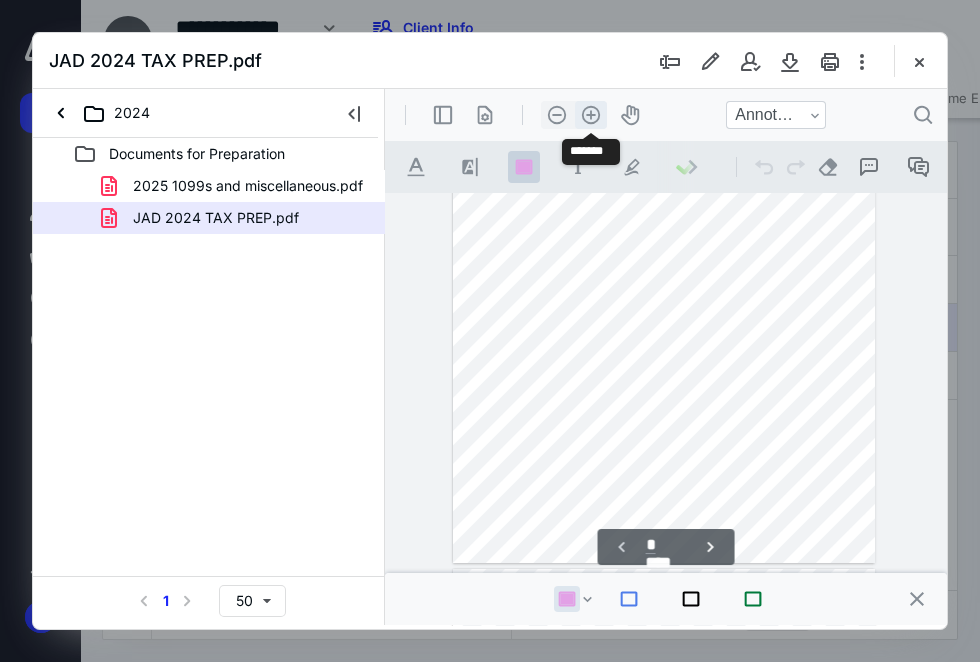 click on ".cls-1{fill:#abb0c4;} icon - header - zoom - in - line" at bounding box center (591, 115) 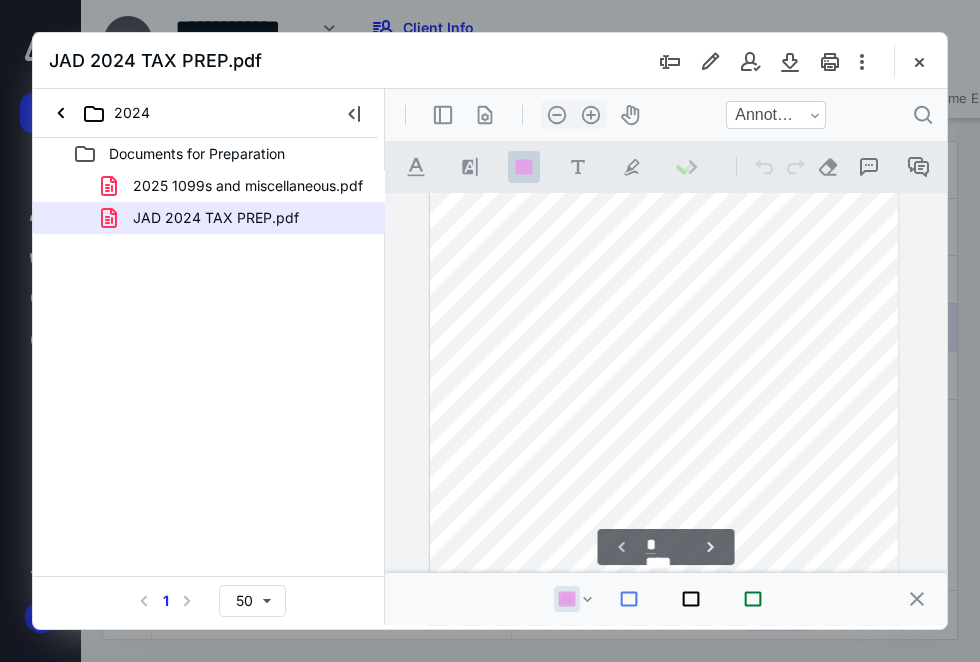 scroll, scrollTop: 29, scrollLeft: 0, axis: vertical 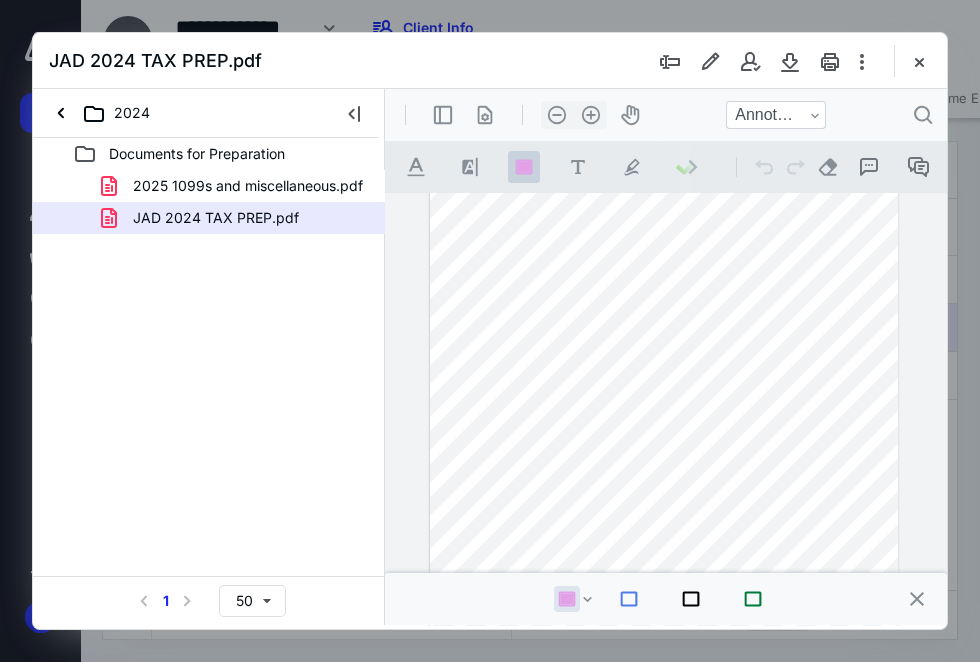 click on "**********" at bounding box center (666, 409) 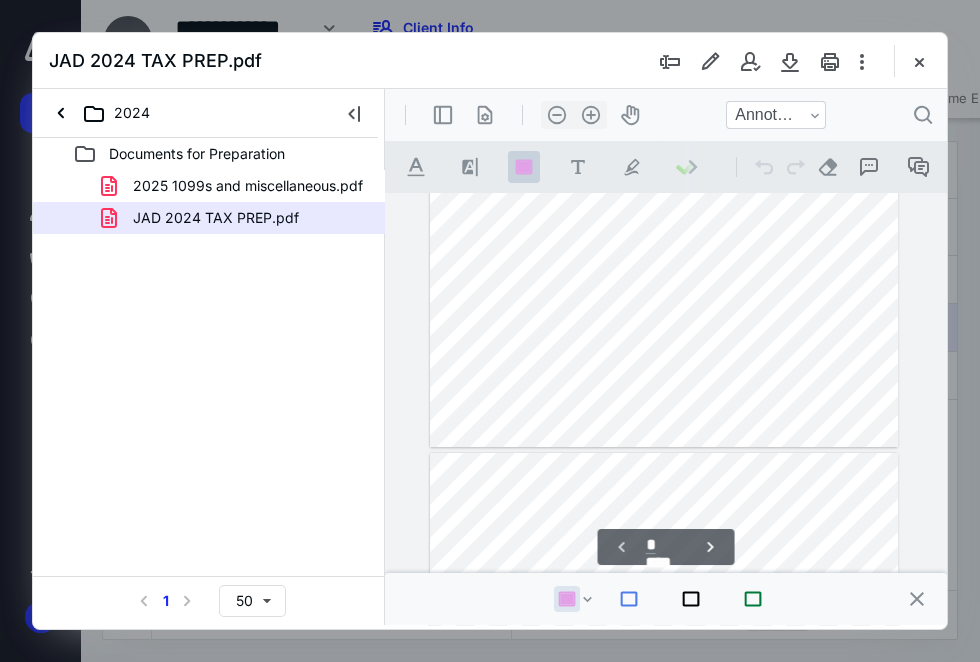 type on "*" 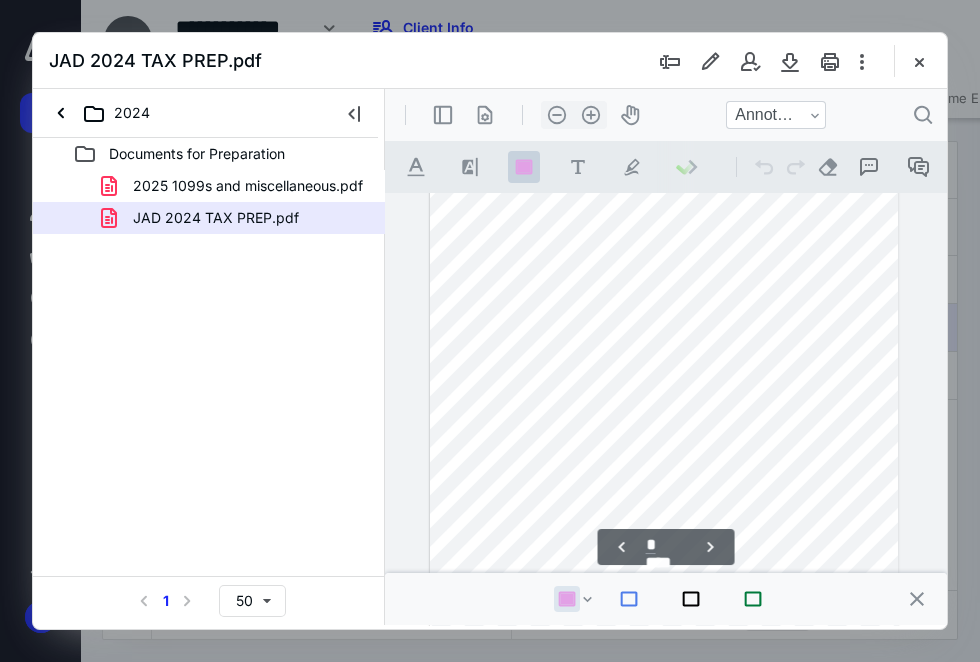 scroll, scrollTop: 743, scrollLeft: 0, axis: vertical 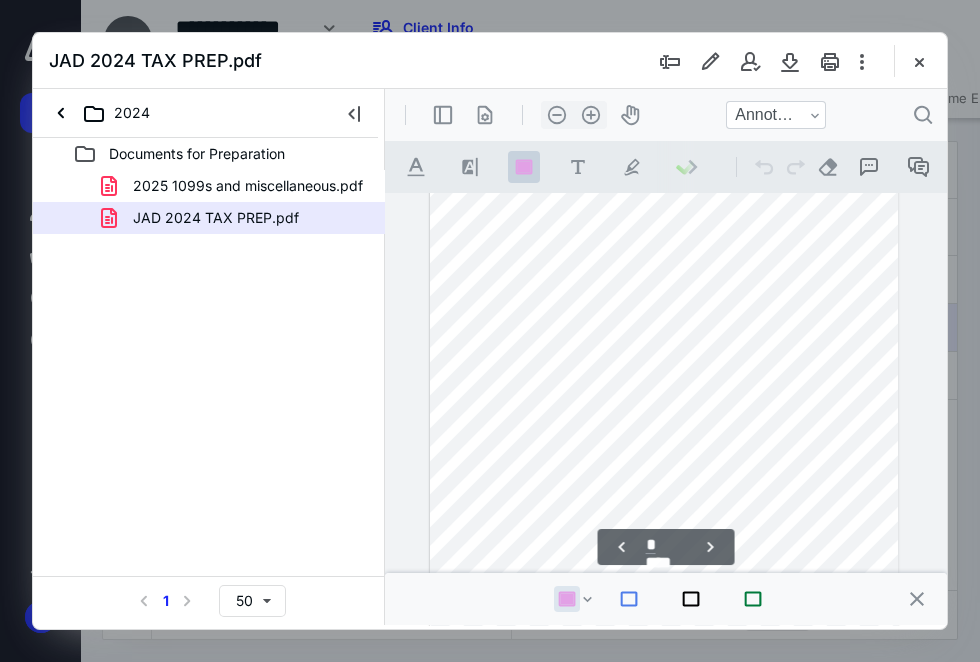 drag, startPoint x: 457, startPoint y: 406, endPoint x: 490, endPoint y: 422, distance: 36.67424 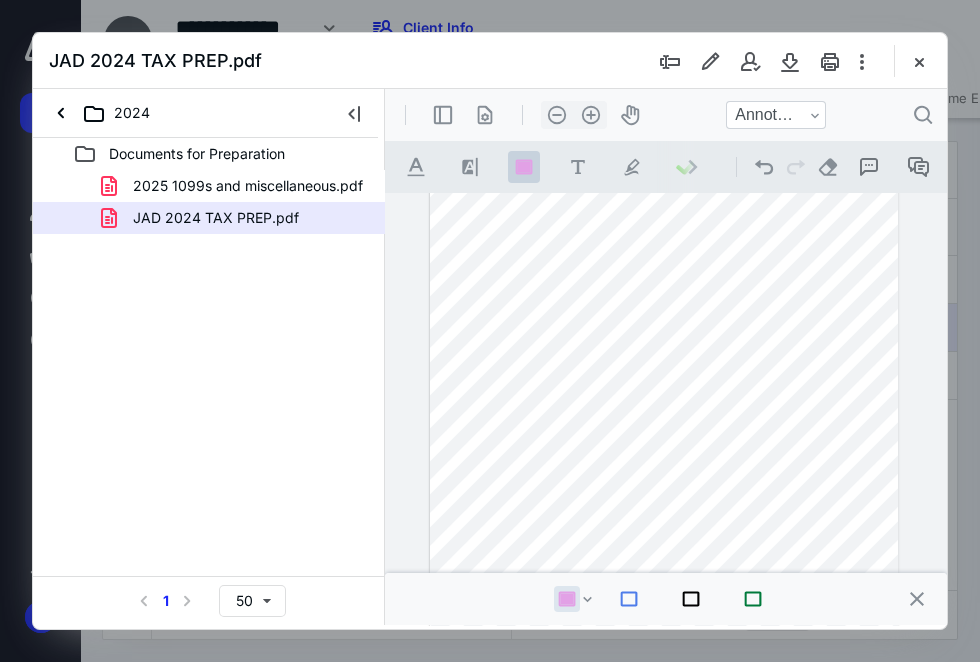 click on "Documents for Preparation 2025 1099s and miscellaneous.pdf JAD 2024 TAX PREP.pdf Select a page number for more results 1 50" at bounding box center [209, 381] 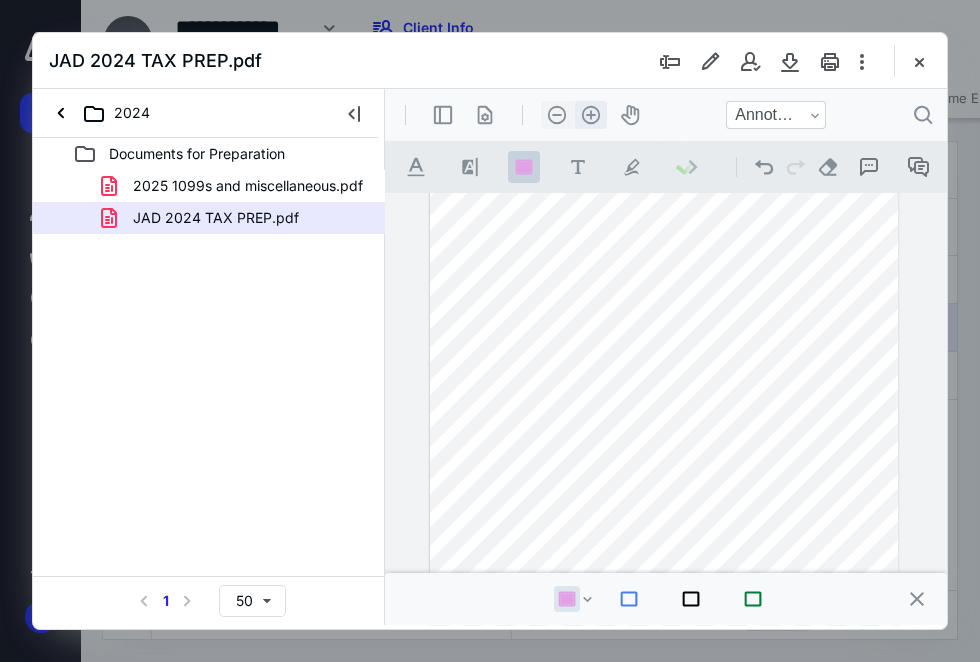 click on ".cls-1{fill:#abb0c4;} icon - header - zoom - in - line" at bounding box center [591, 115] 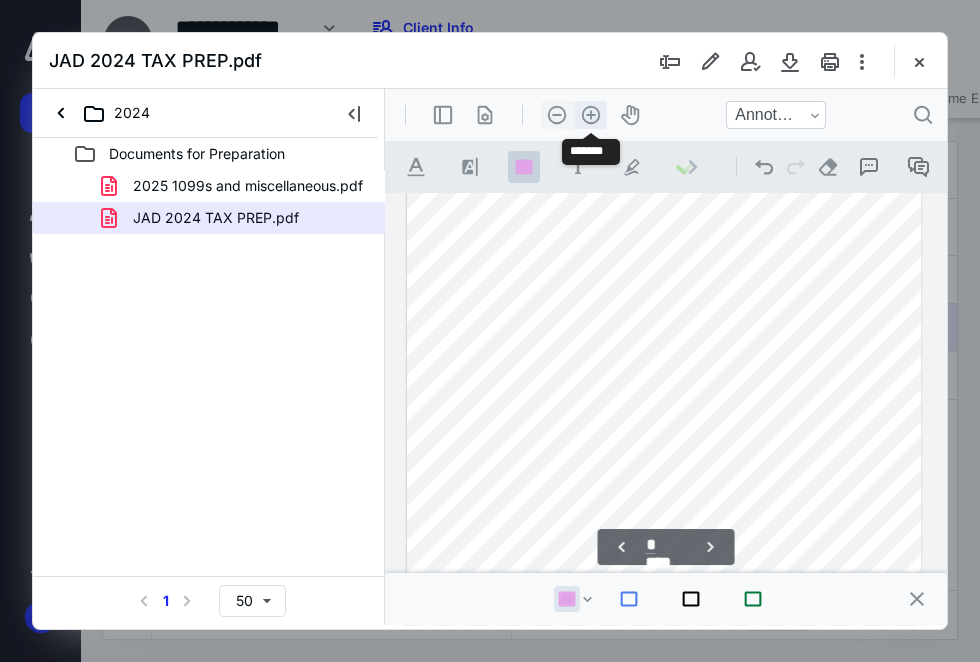 scroll, scrollTop: 832, scrollLeft: 0, axis: vertical 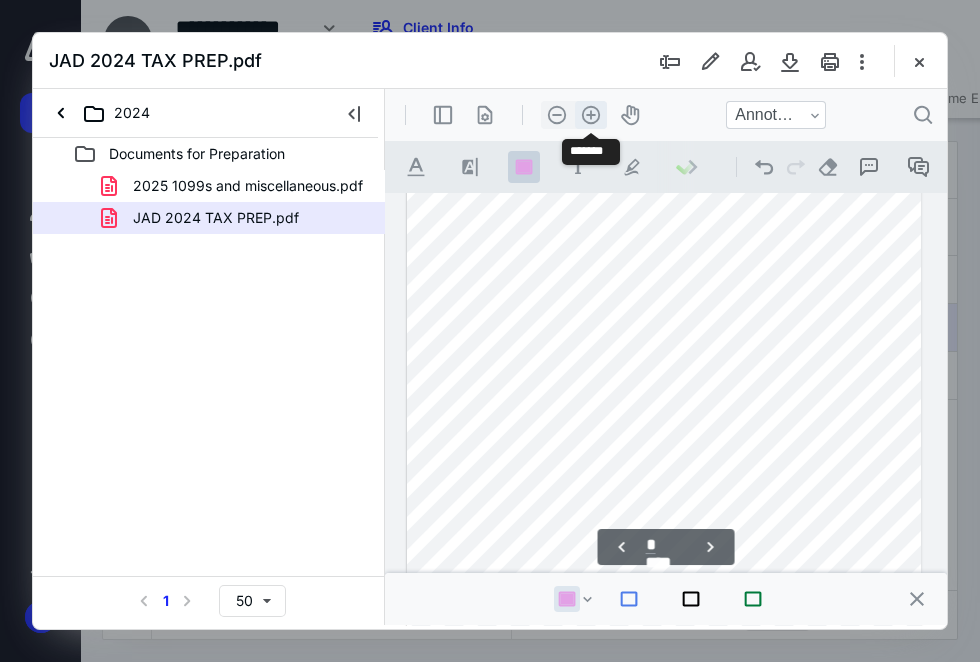 click on ".cls-1{fill:#abb0c4;} icon - header - zoom - in - line" at bounding box center [591, 115] 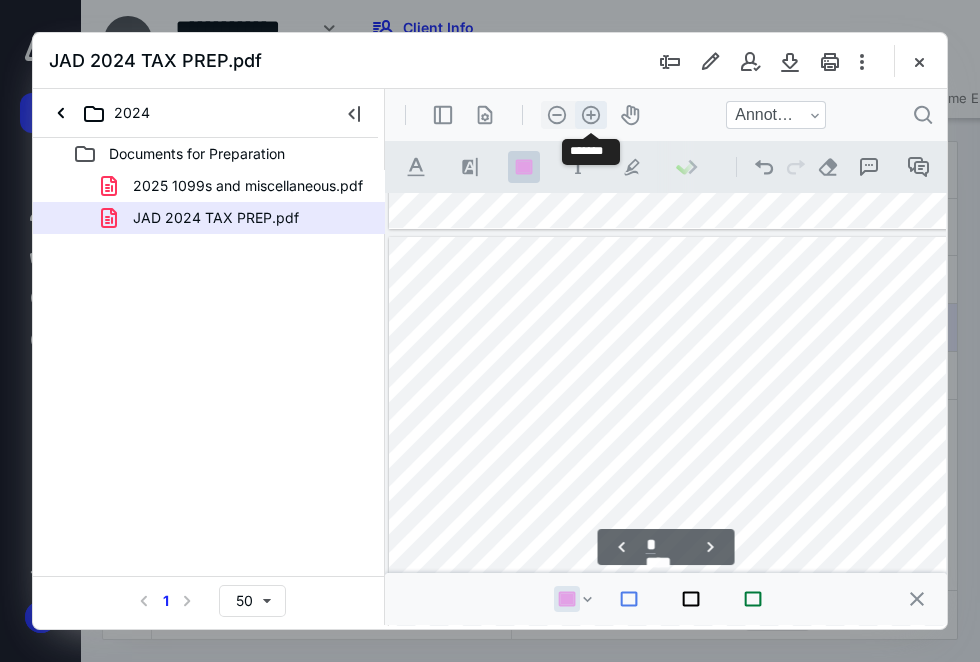 scroll, scrollTop: 1129, scrollLeft: 62, axis: both 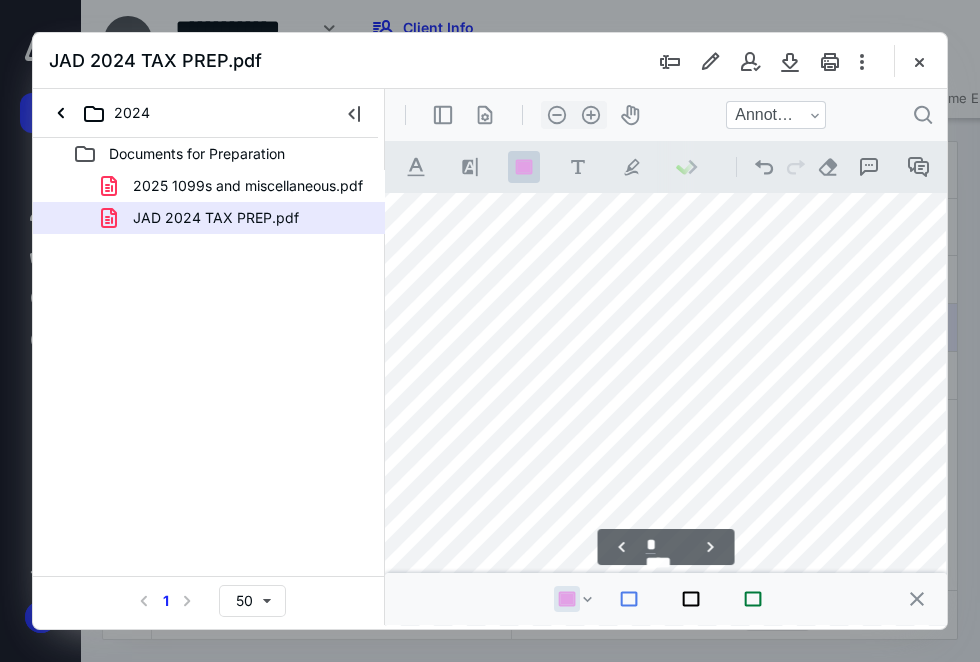 drag, startPoint x: 749, startPoint y: 295, endPoint x: 696, endPoint y: 278, distance: 55.65968 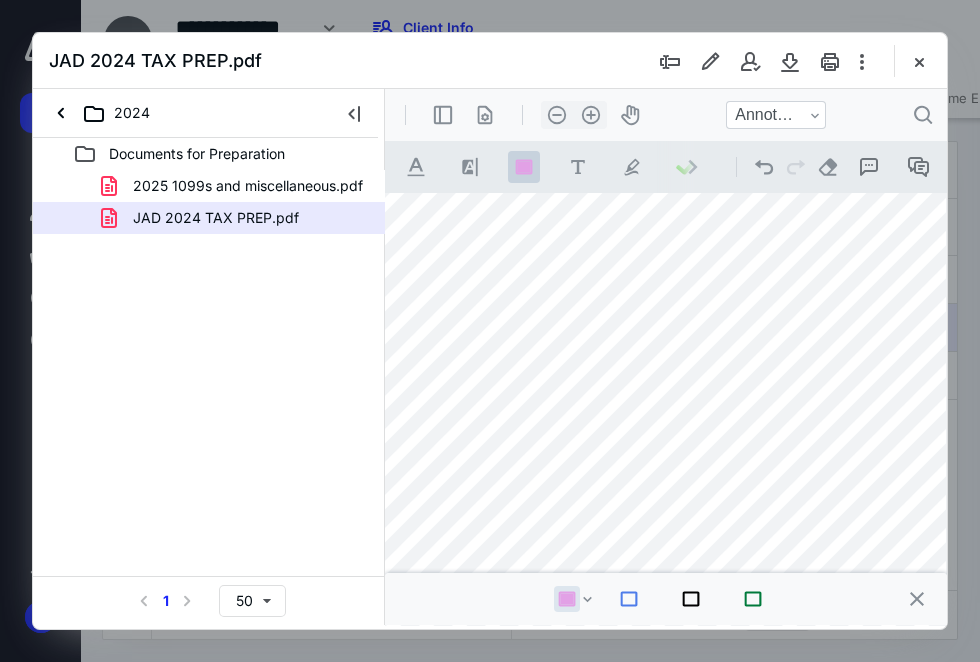 click on "Documents for Preparation 2025 1099s and miscellaneous.pdf JAD 2024 TAX PREP.pdf Select a page number for more results 1 50" at bounding box center [209, 381] 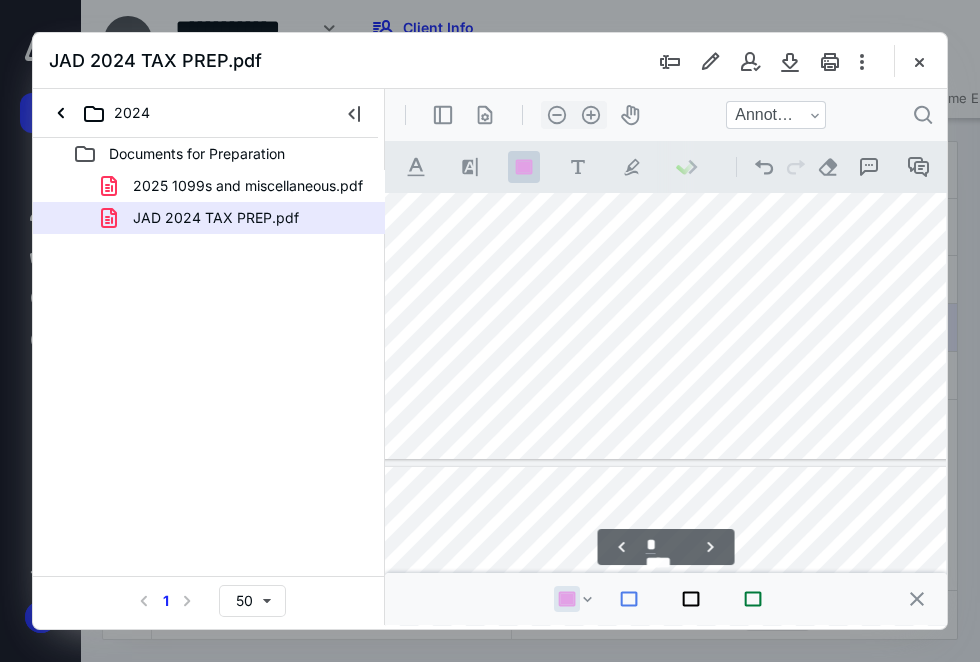 scroll, scrollTop: 1478, scrollLeft: 62, axis: both 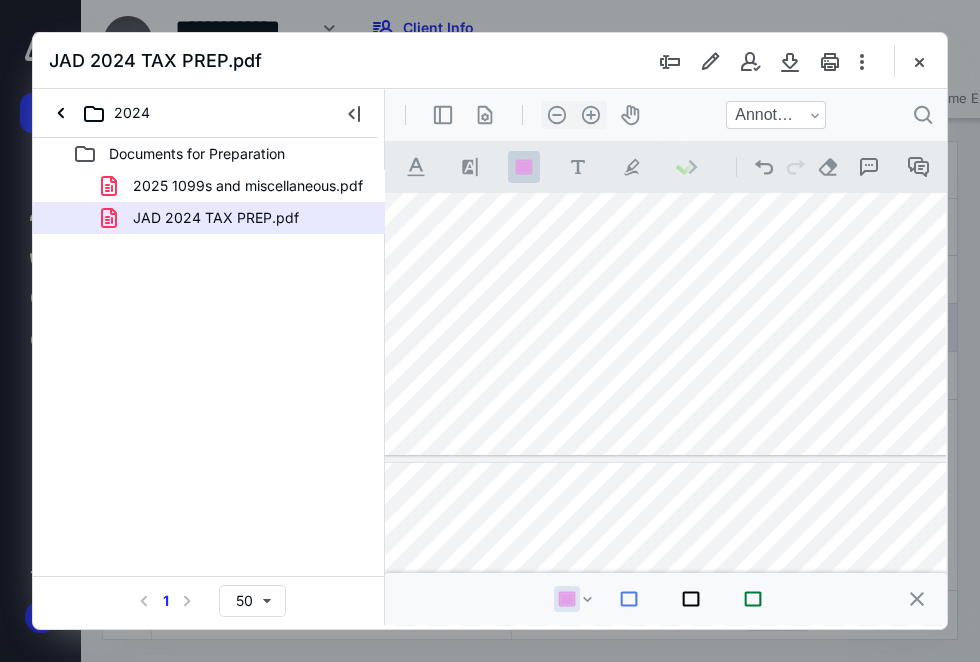 click on "Documents for Preparation 2025 1099s and miscellaneous.pdf JAD 2024 TAX PREP.pdf Select a page number for more results 1 50" at bounding box center [209, 381] 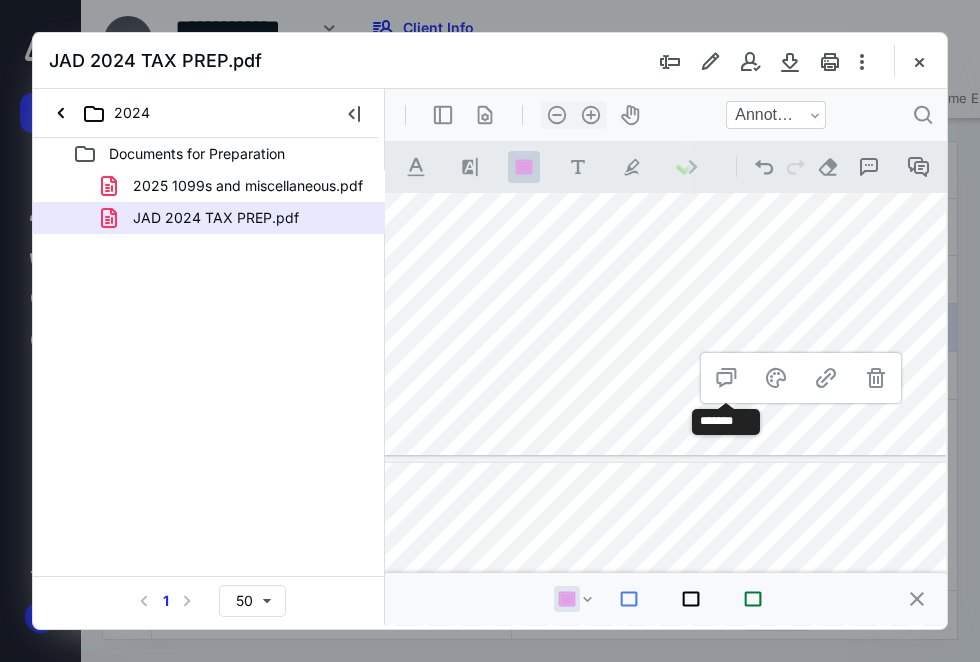 type 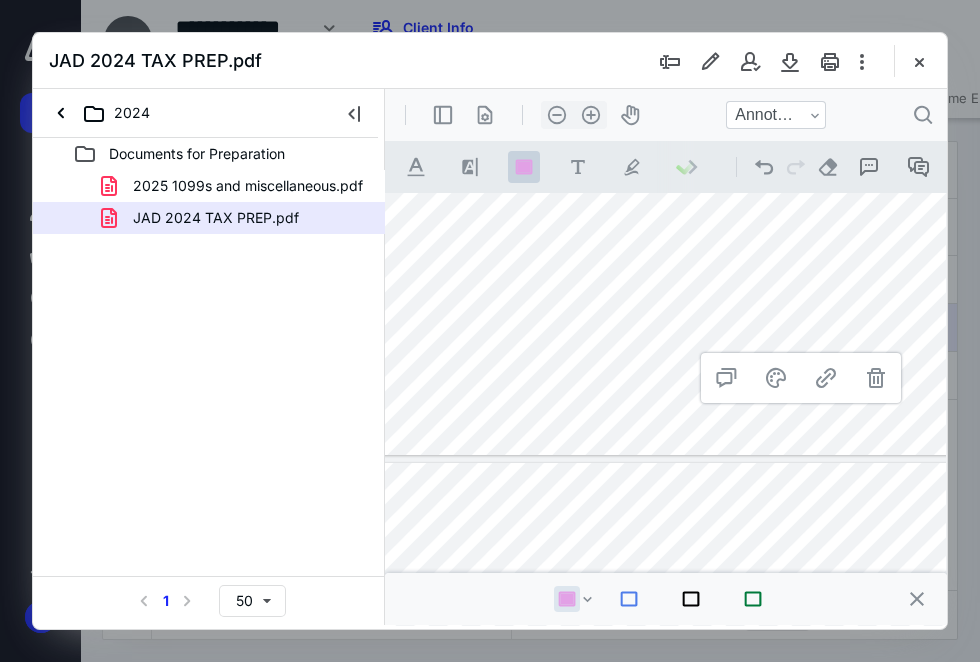 click on "Documents for Preparation 2025 1099s and miscellaneous.pdf JAD 2024 TAX PREP.pdf Select a page number for more results 1 50" at bounding box center [209, 381] 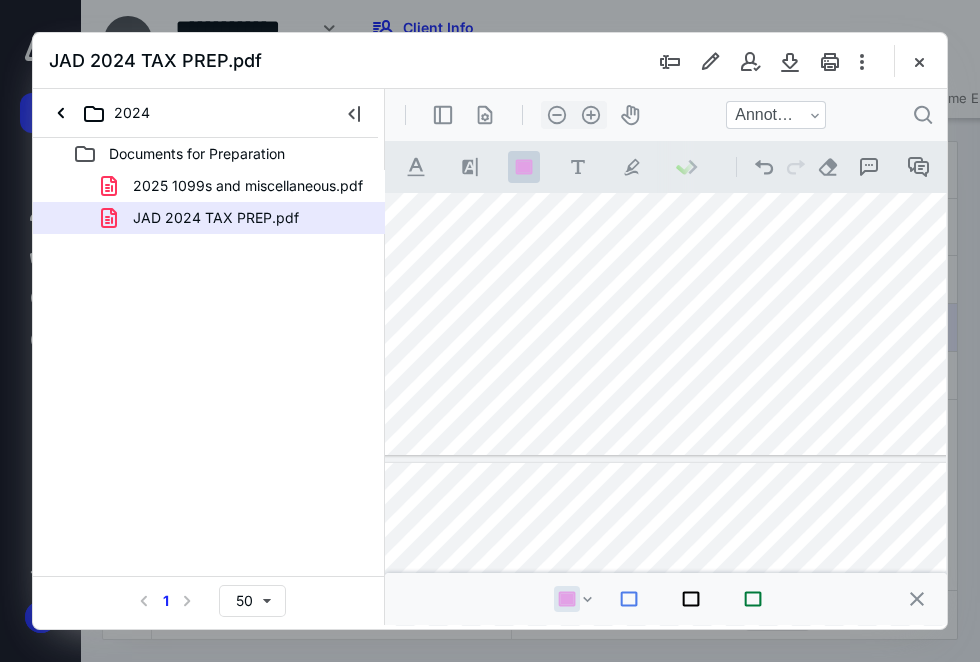 click at bounding box center [660, 23] 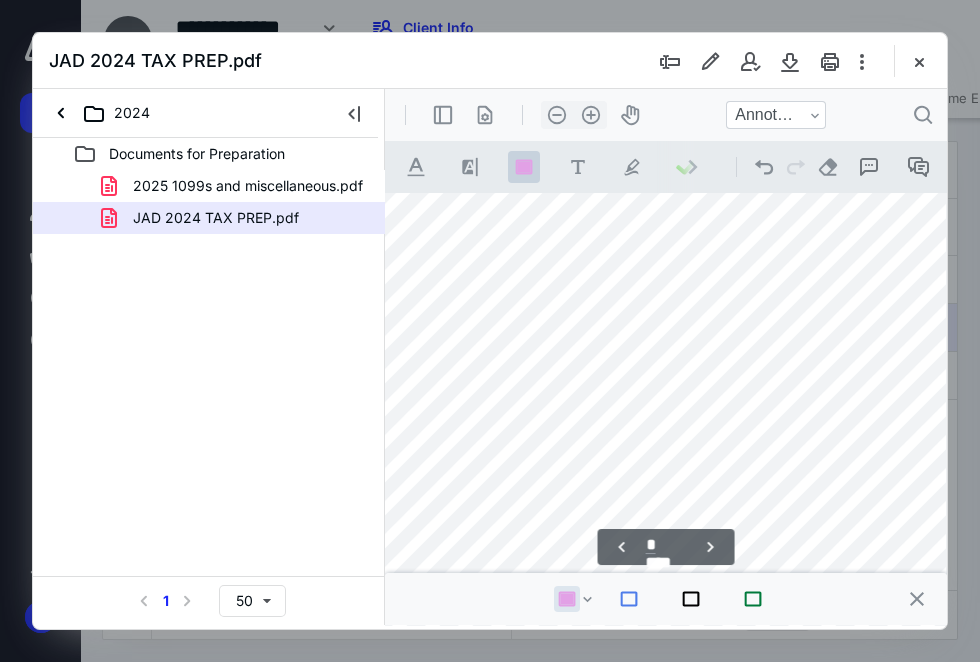 scroll, scrollTop: 1784, scrollLeft: 62, axis: both 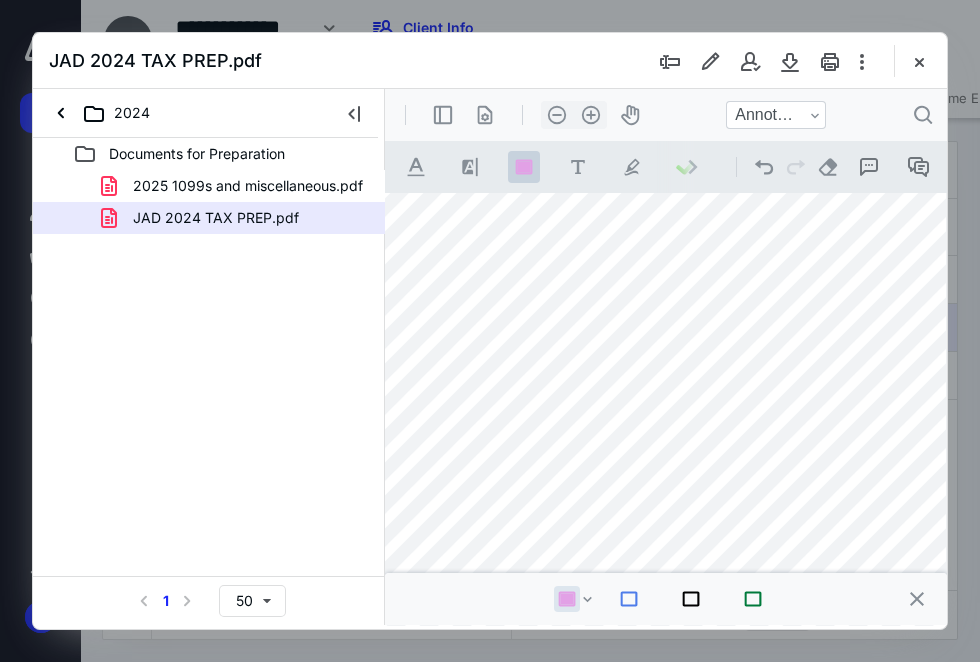 click on "Documents for Preparation 2025 1099s and miscellaneous.pdf JAD 2024 TAX PREP.pdf Select a page number for more results 1 50" at bounding box center (209, 381) 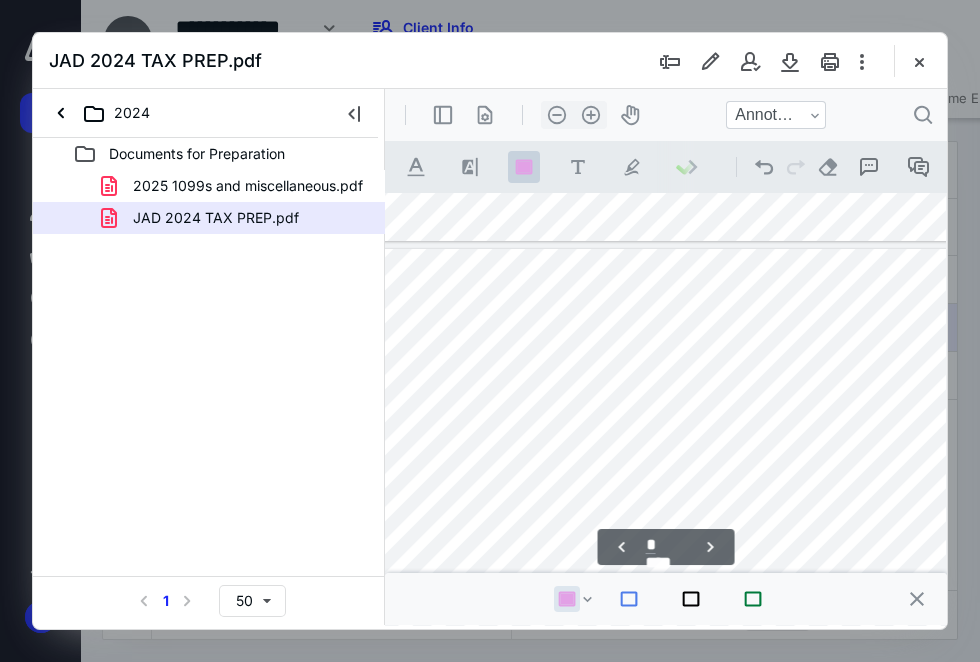scroll, scrollTop: 3438, scrollLeft: 62, axis: both 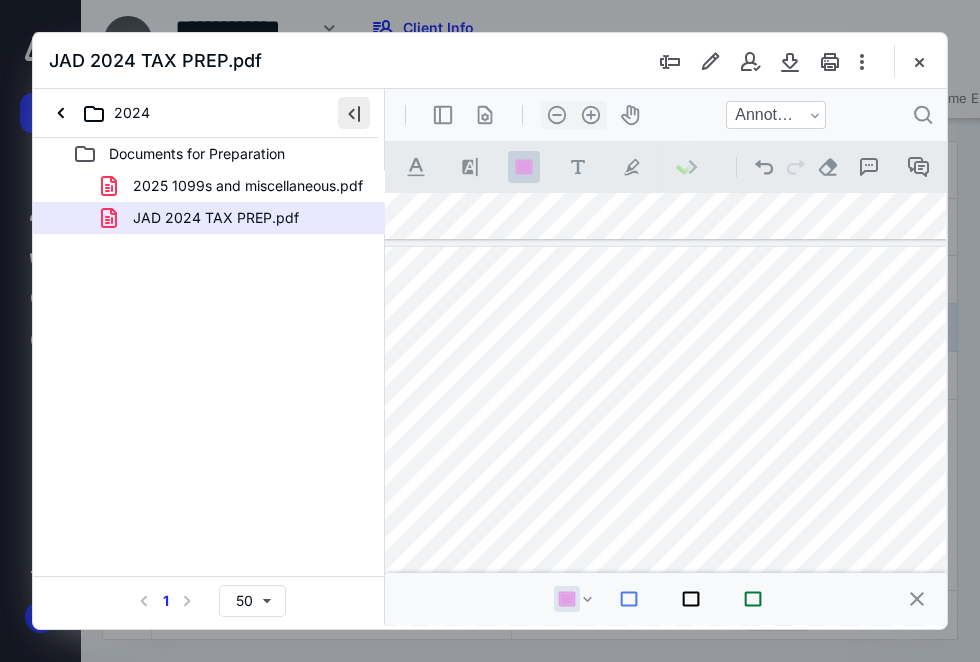 click at bounding box center (354, 113) 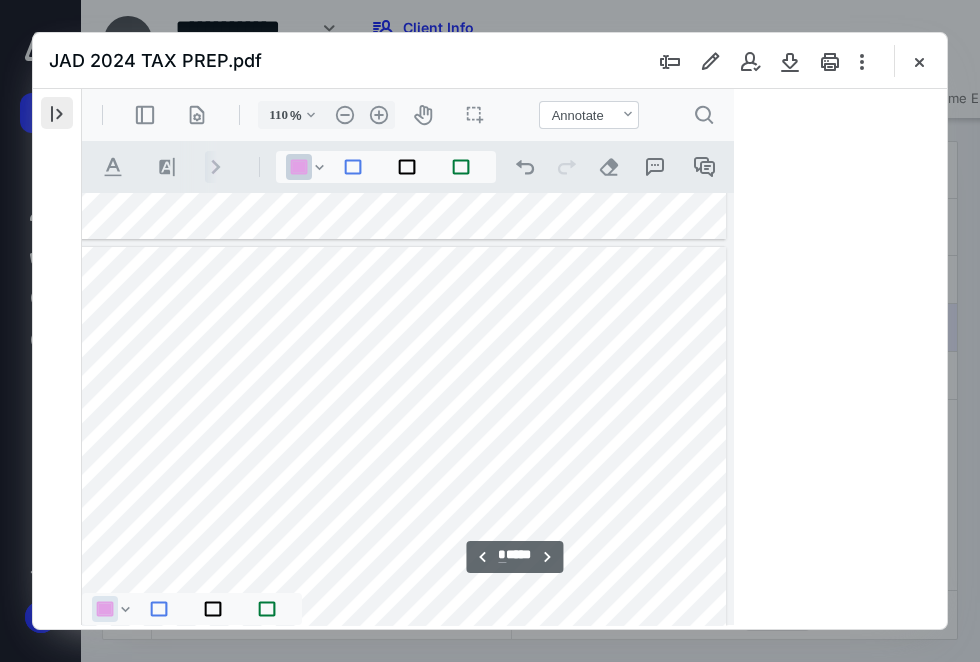 scroll, scrollTop: 3438, scrollLeft: 0, axis: vertical 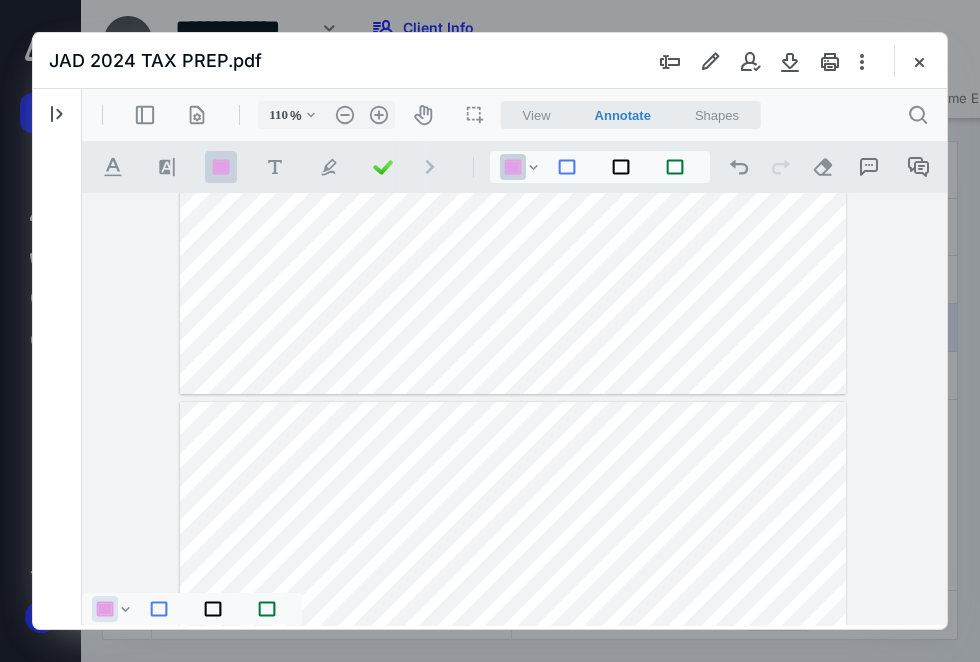 type on "*" 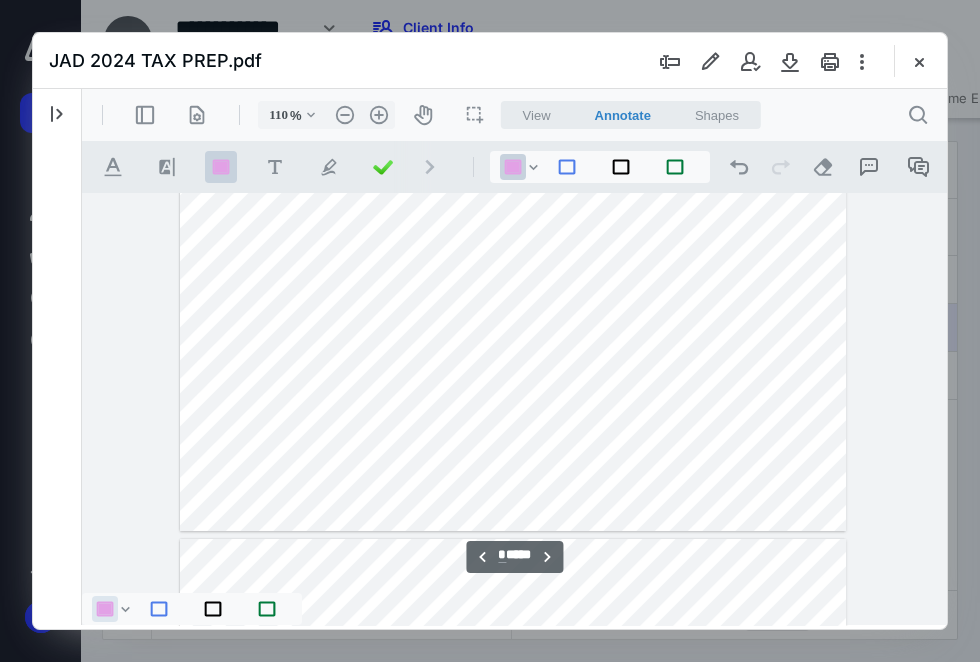 scroll, scrollTop: 3145, scrollLeft: 0, axis: vertical 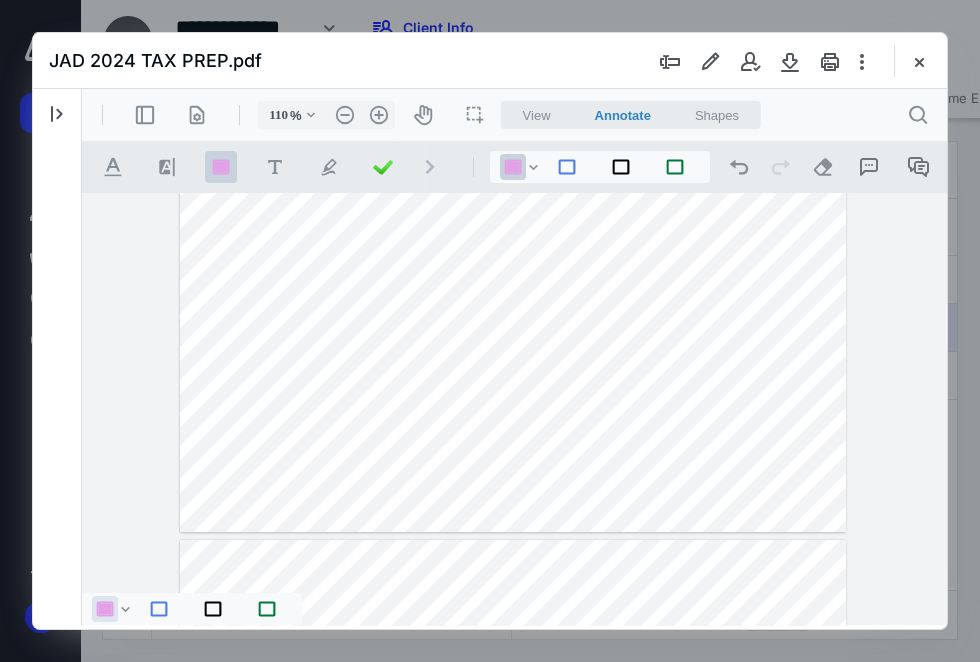 type 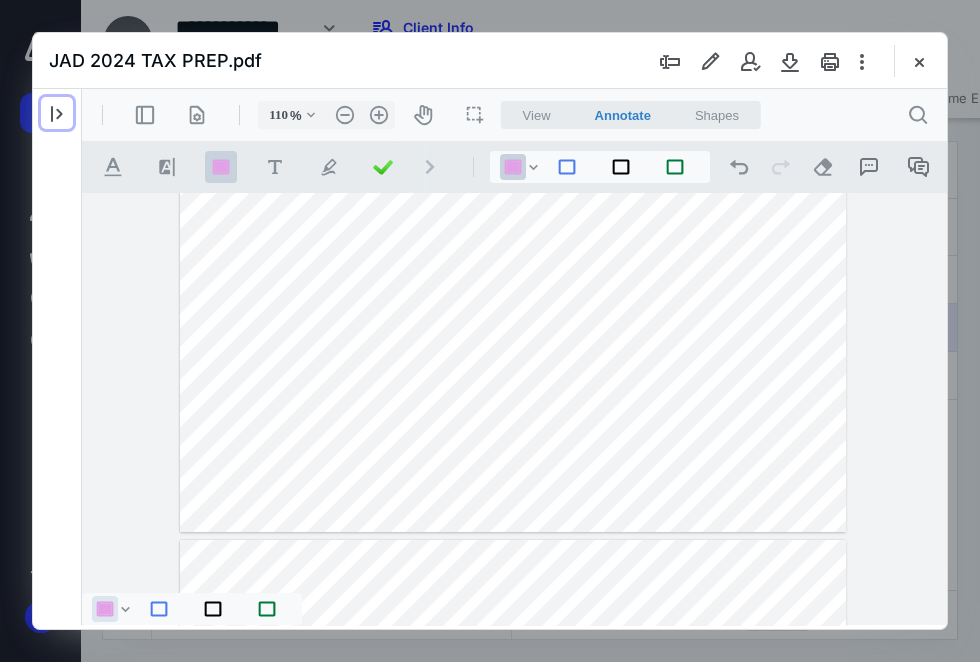 click at bounding box center [57, 113] 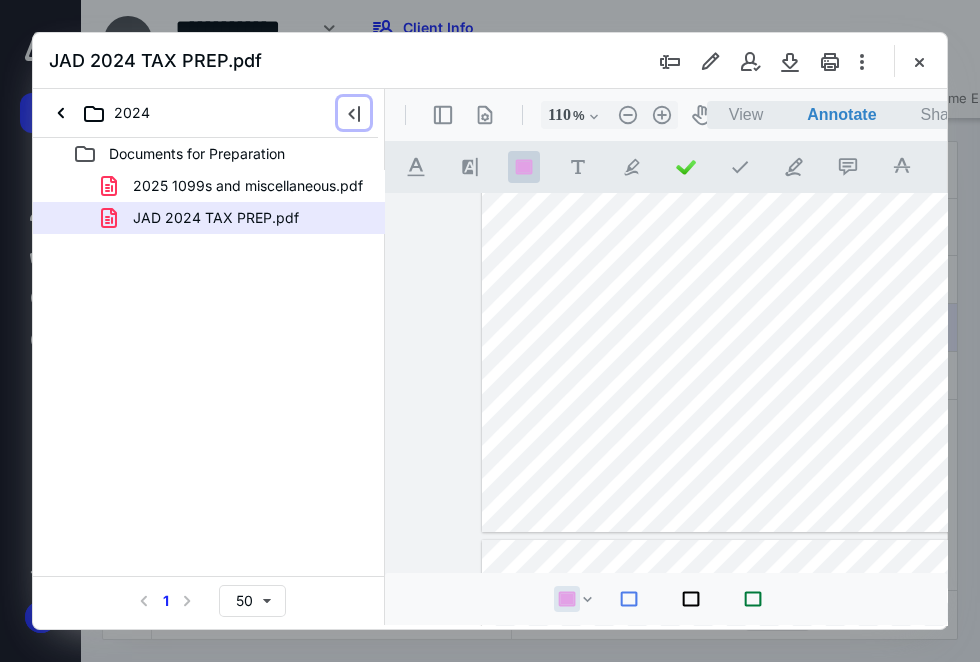 click at bounding box center [354, 113] 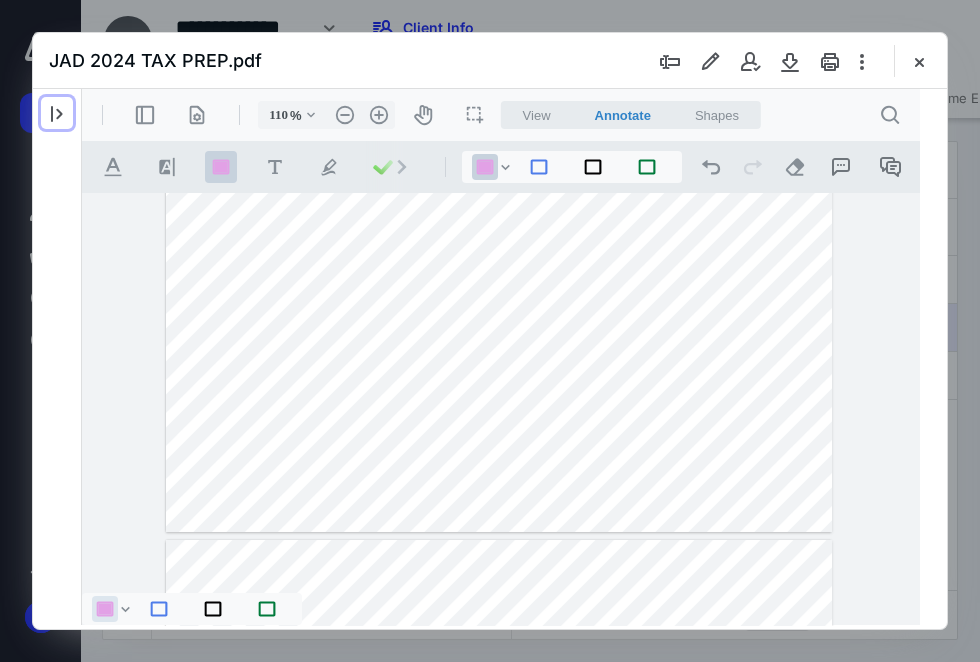 click at bounding box center [57, 113] 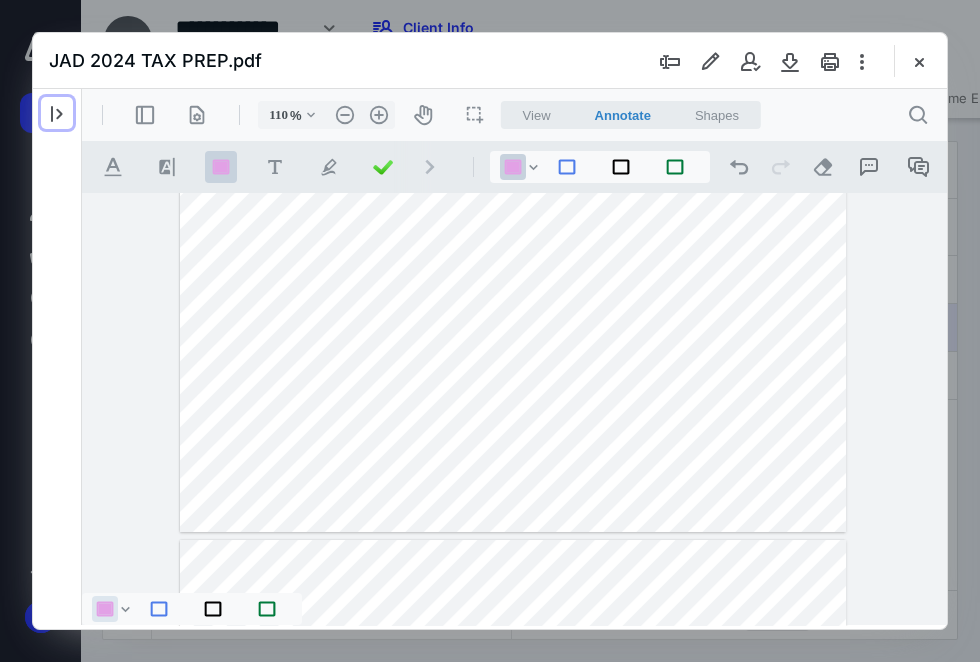 click at bounding box center (57, 113) 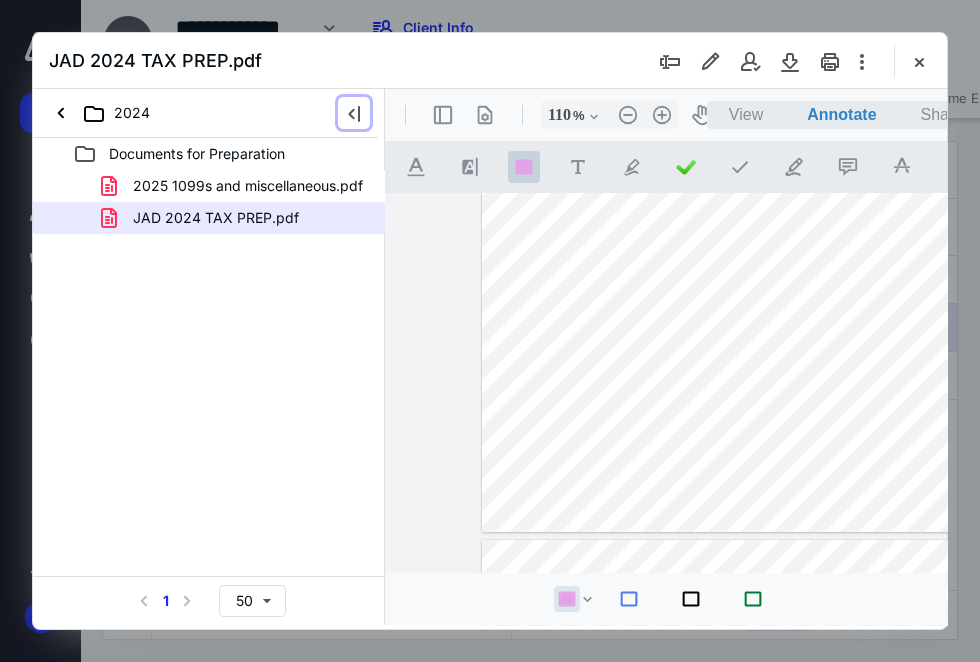 click at bounding box center (354, 113) 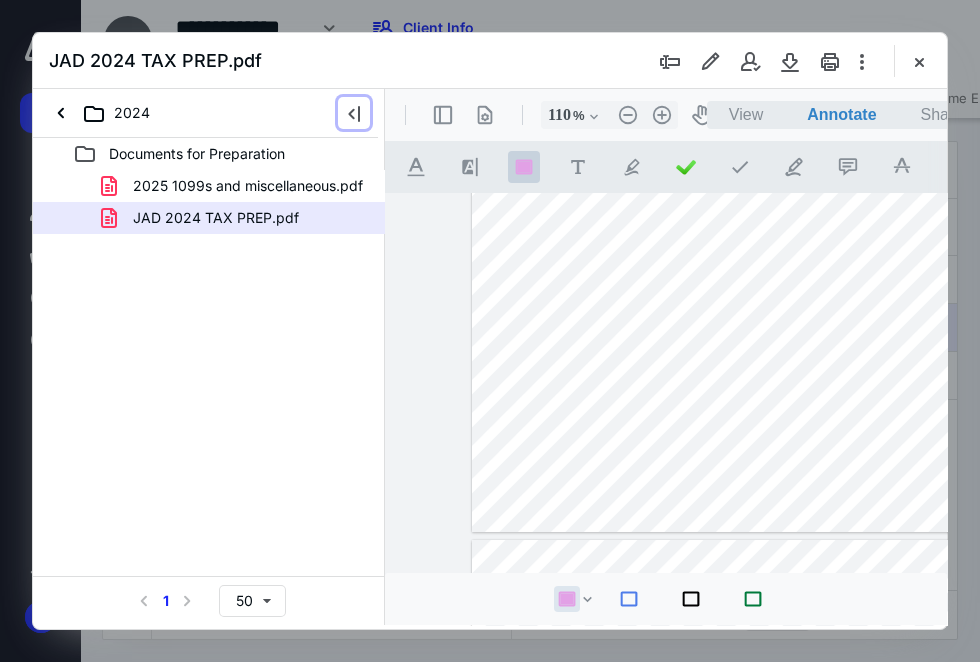 click at bounding box center (354, 113) 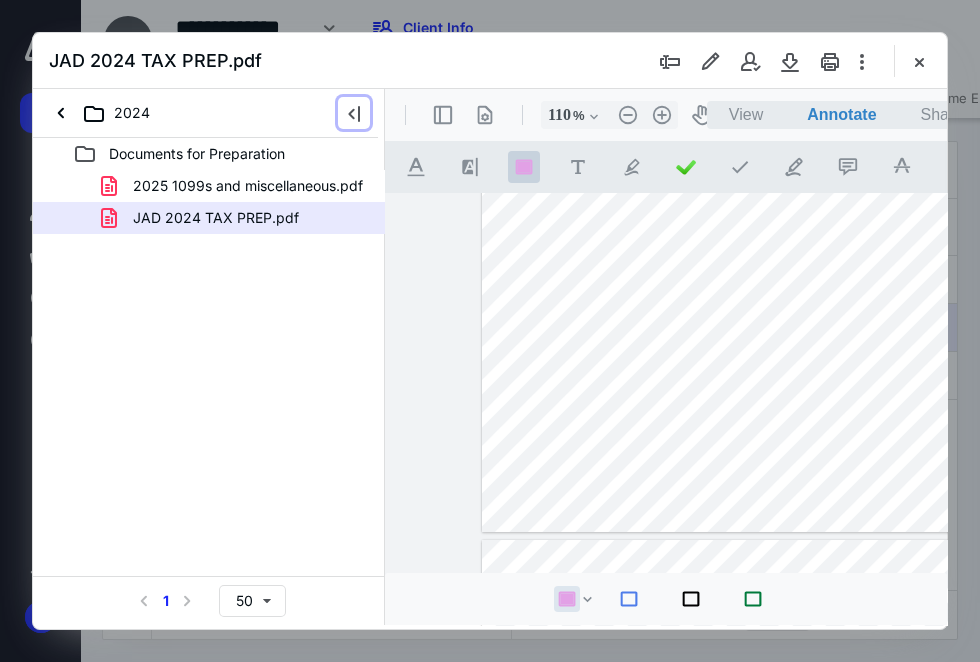 click at bounding box center (354, 113) 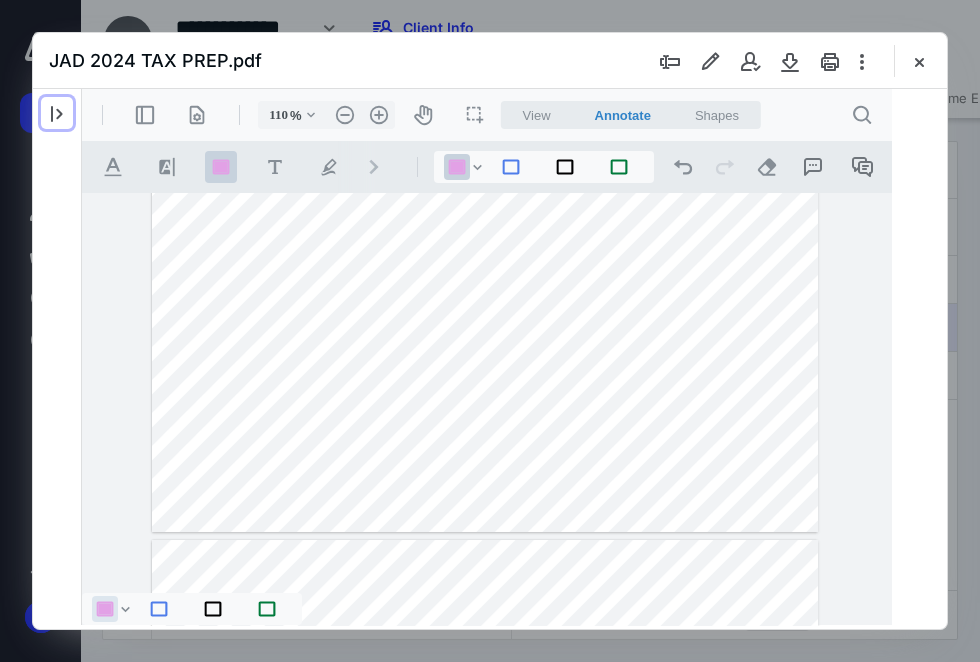 click at bounding box center (57, 113) 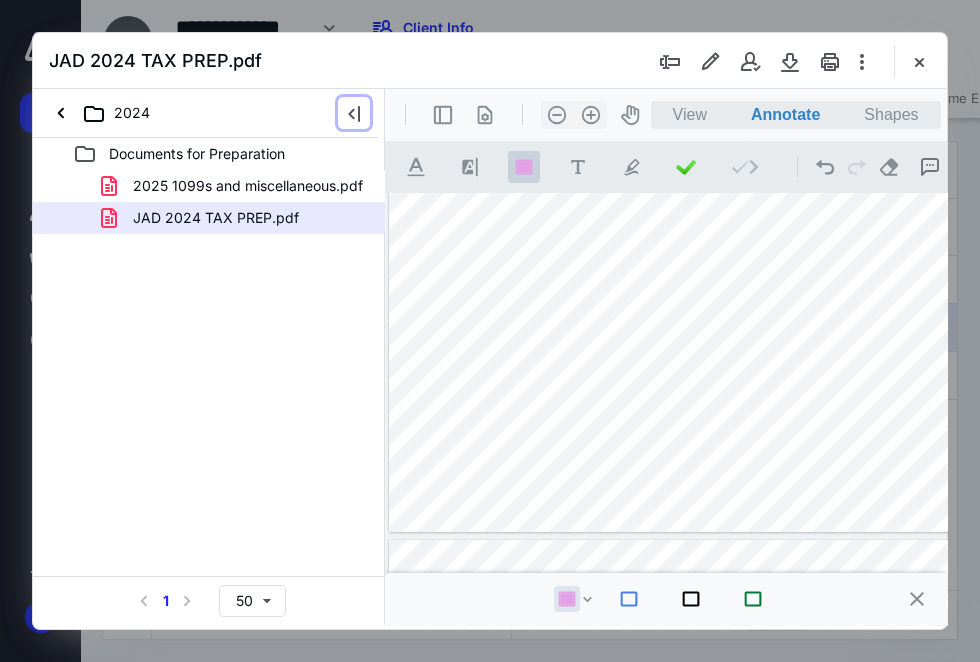 click at bounding box center [354, 113] 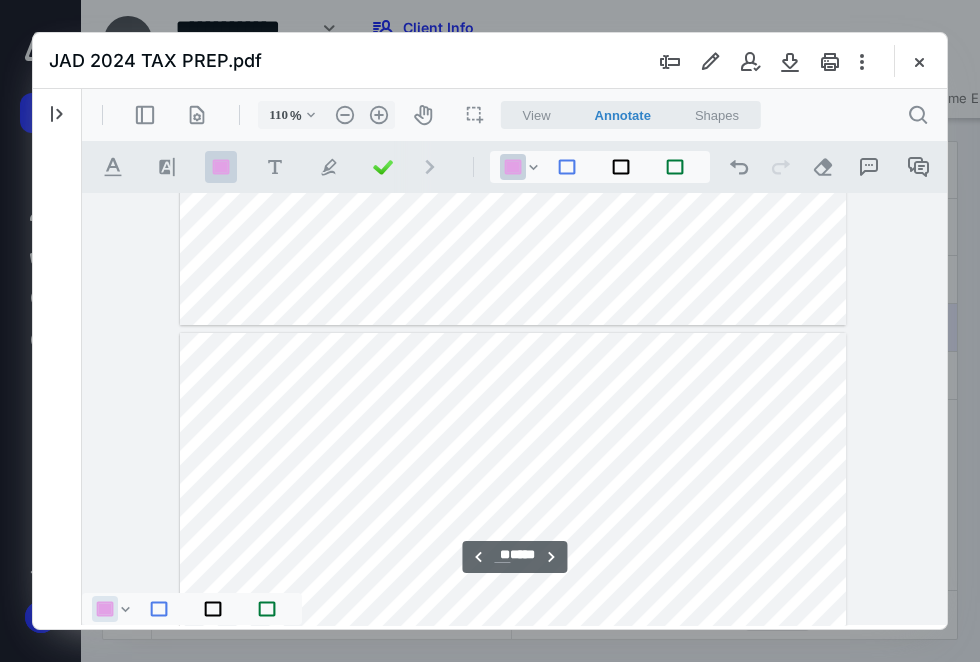 scroll, scrollTop: 12941, scrollLeft: 0, axis: vertical 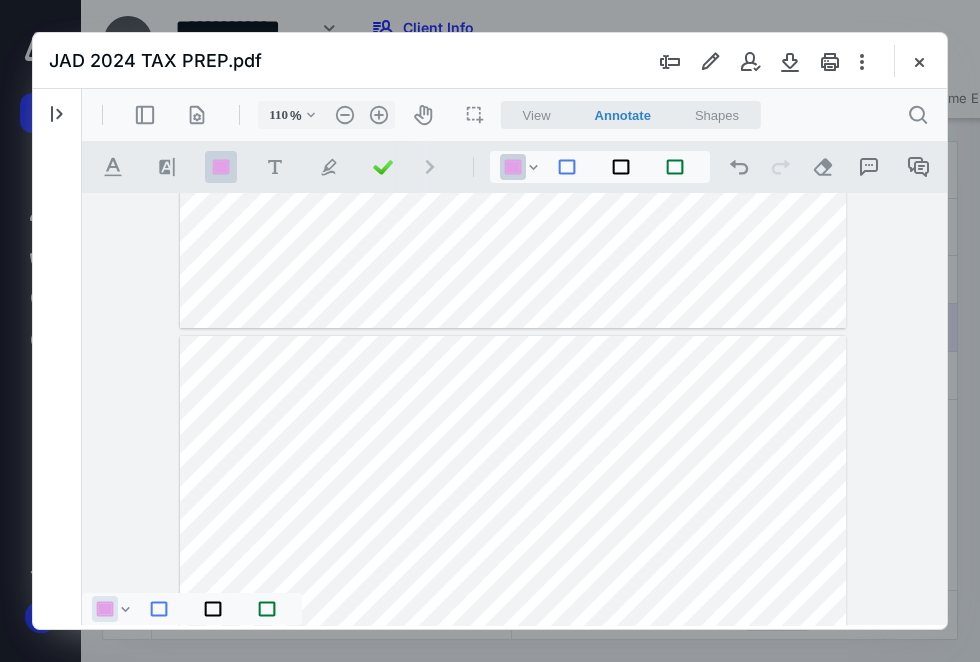 type on "**" 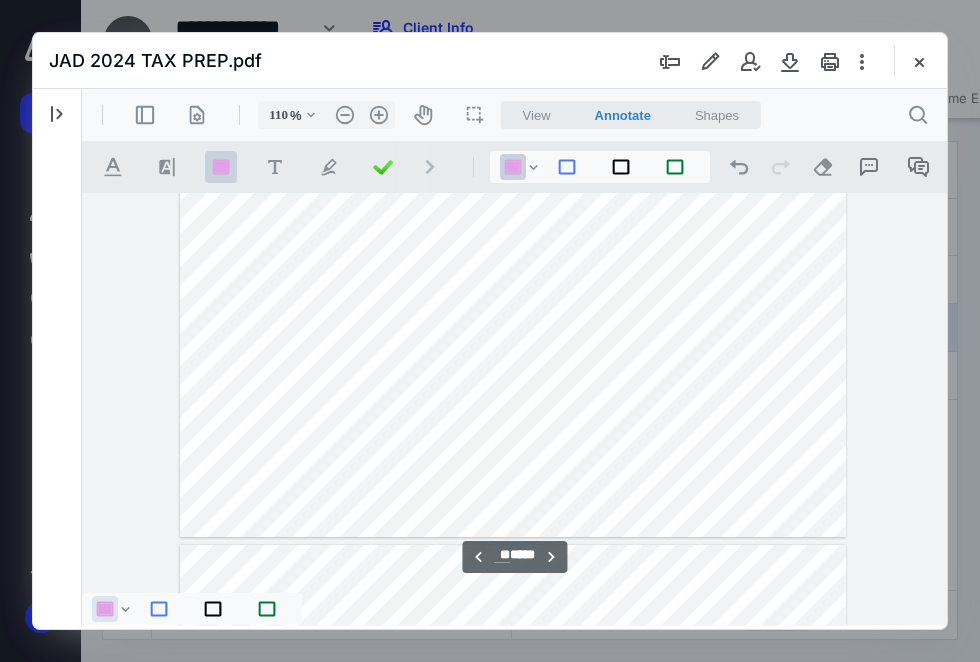 scroll, scrollTop: 12729, scrollLeft: 0, axis: vertical 